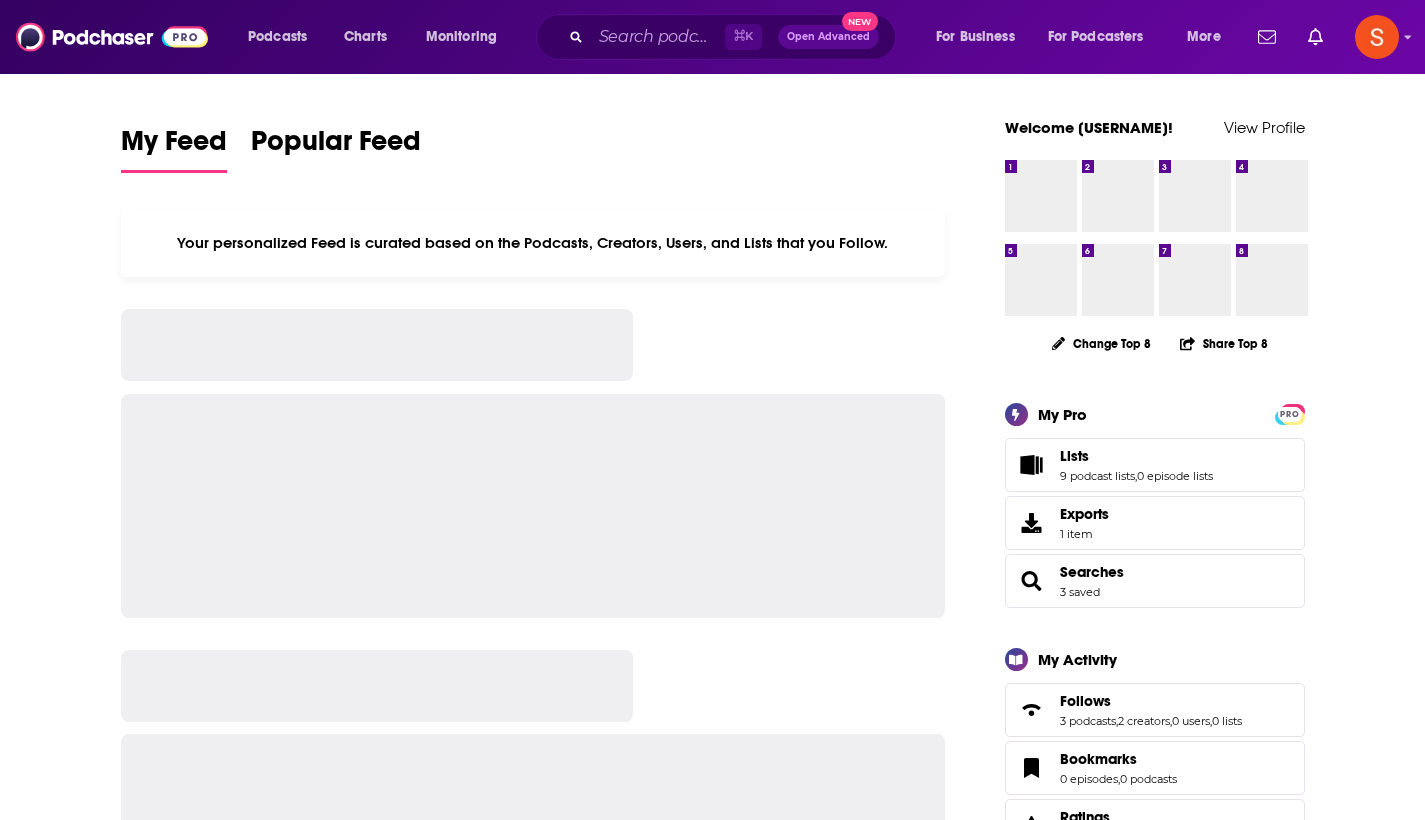 scroll, scrollTop: 0, scrollLeft: 0, axis: both 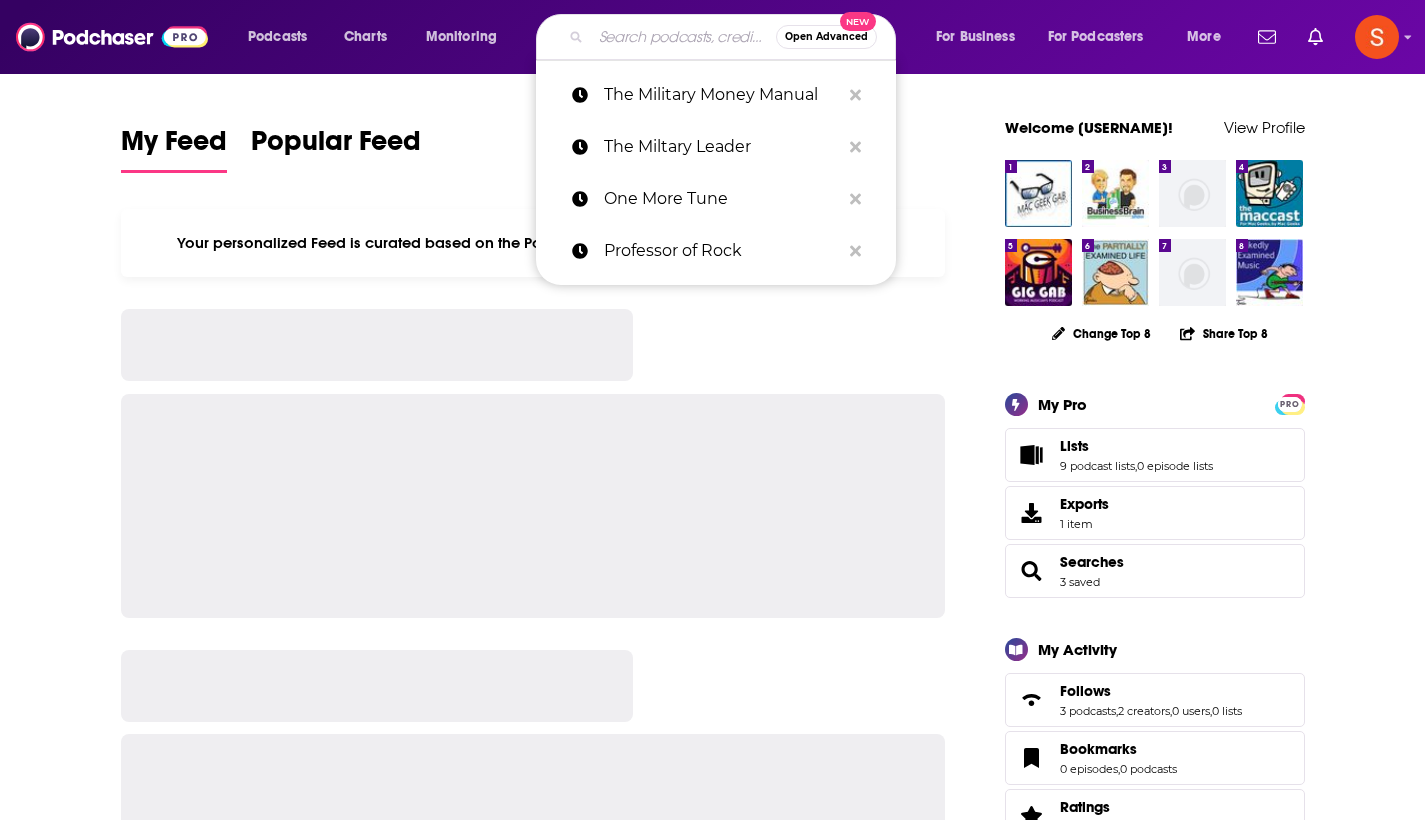click at bounding box center [683, 37] 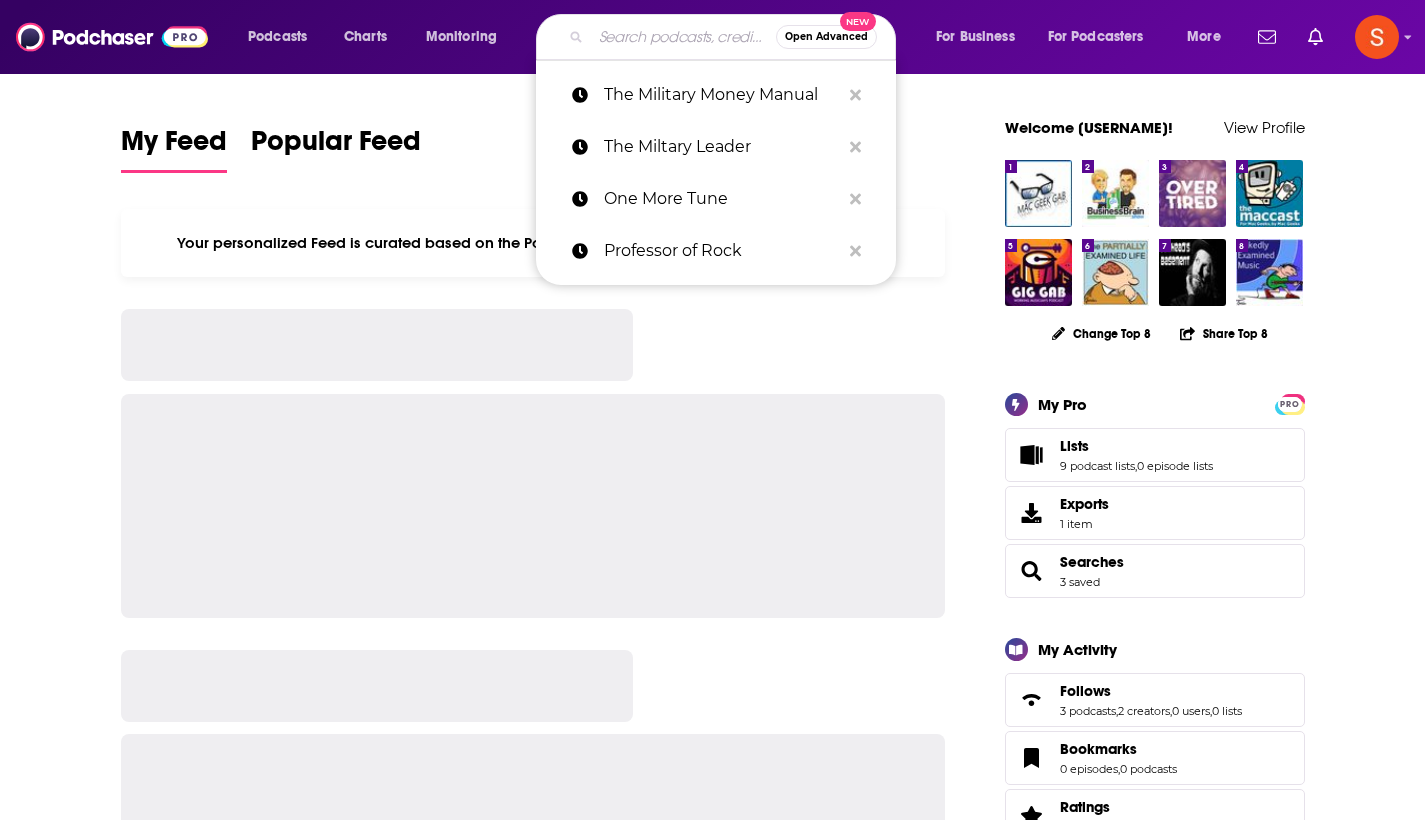 paste on "Beach House Podcast" 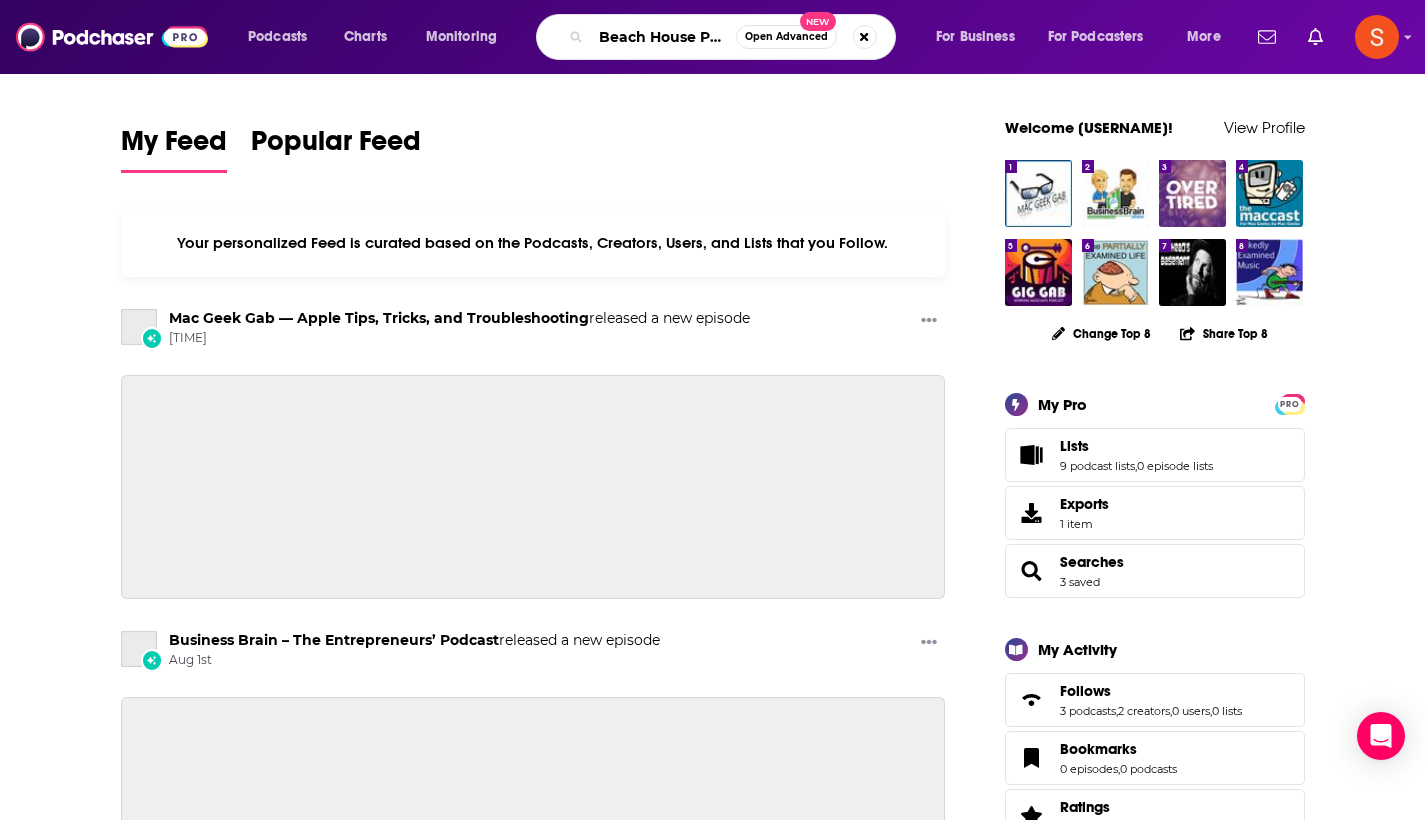 type on "Beach House Podcast" 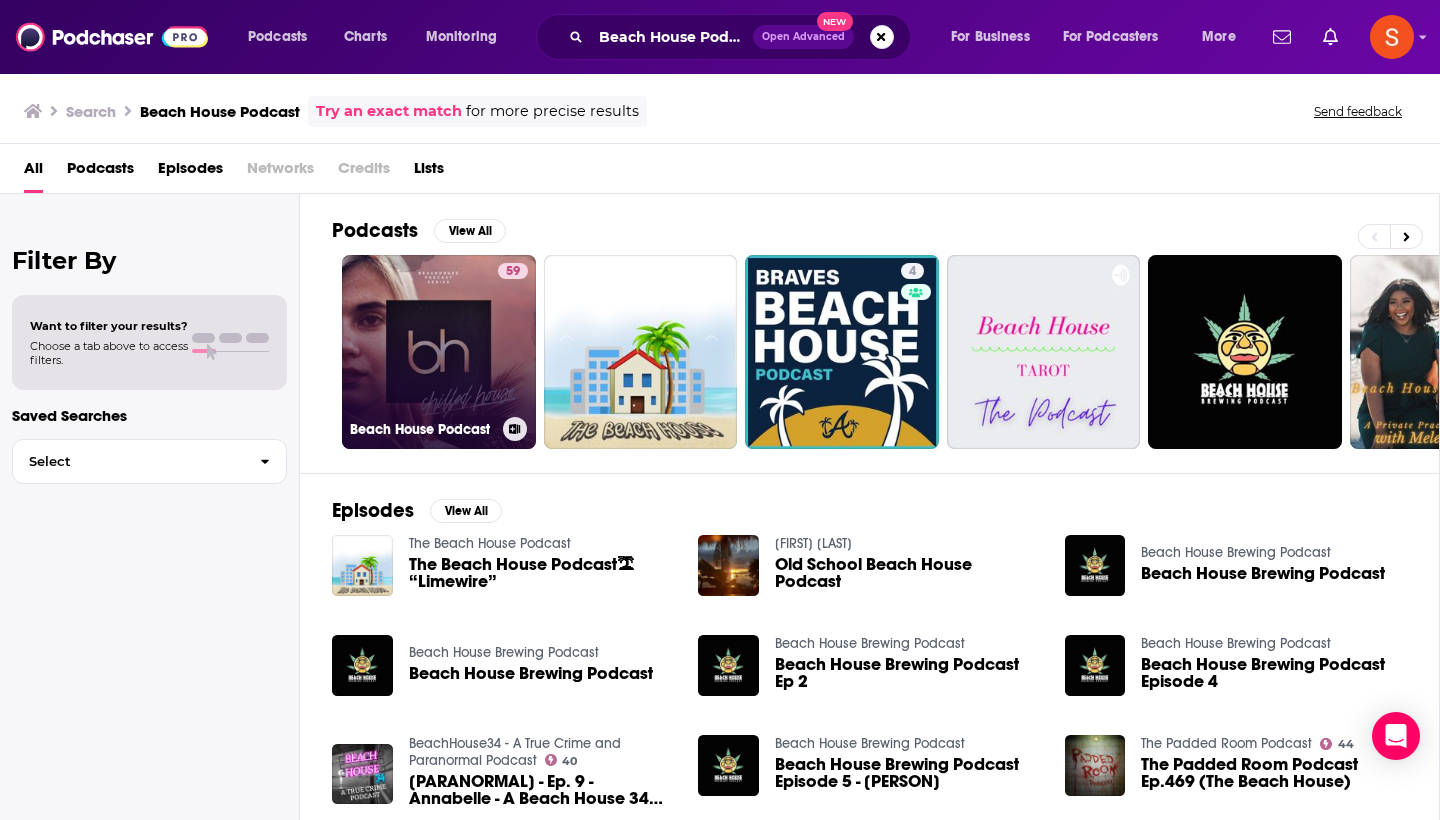 click on "[NUMBER] [PODCAST]" at bounding box center [439, 352] 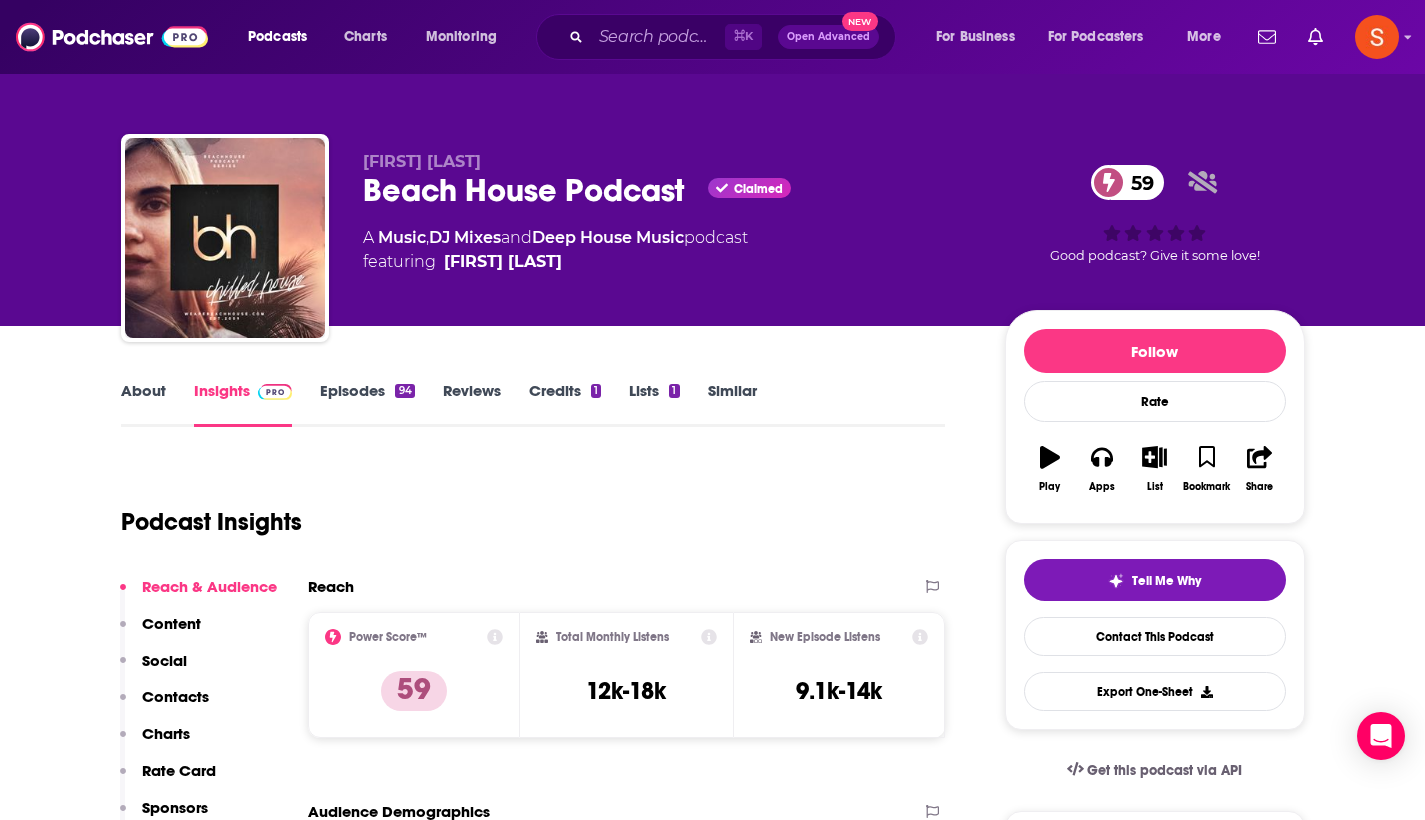 click on "Contacts" at bounding box center [175, 696] 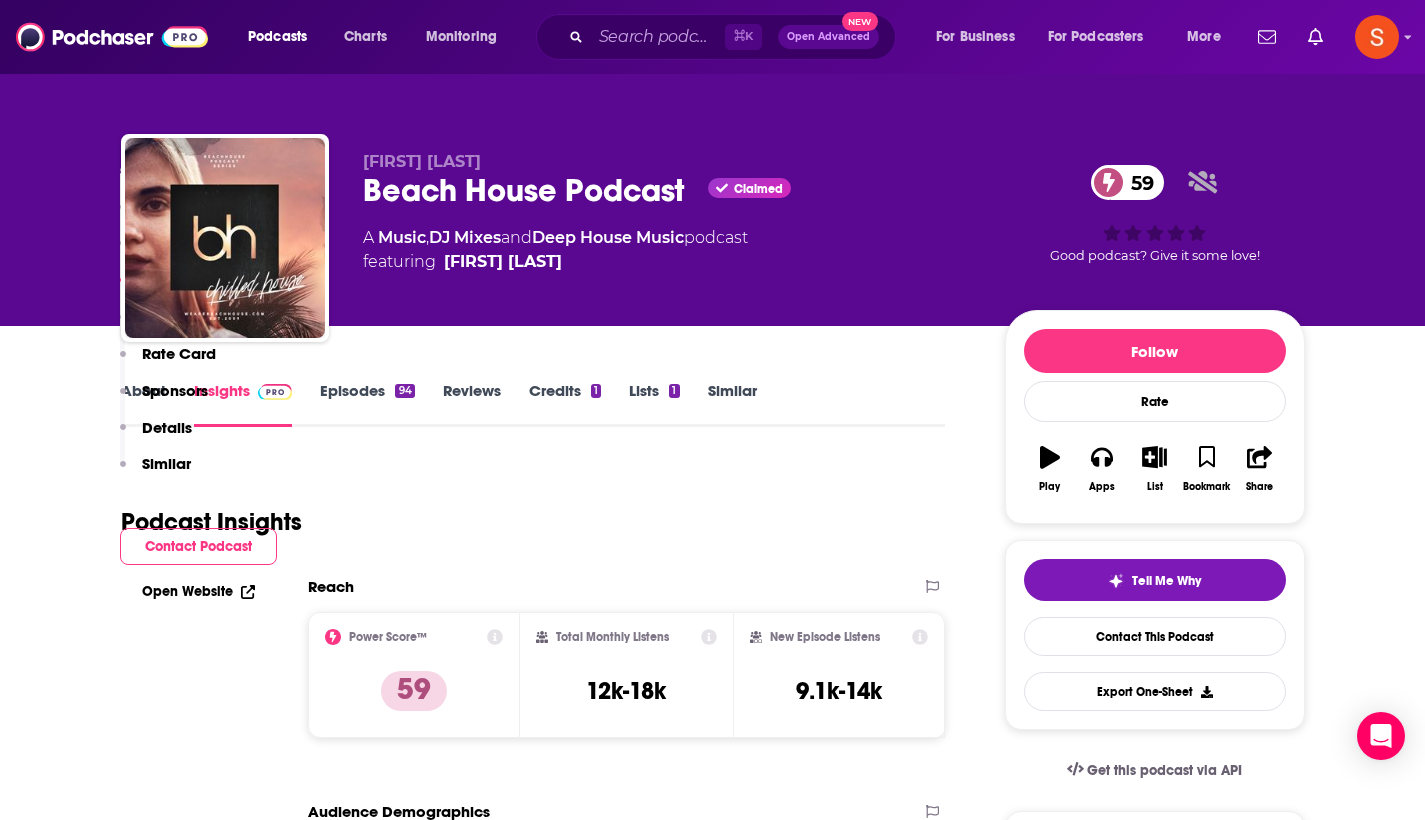 scroll, scrollTop: 1602, scrollLeft: 0, axis: vertical 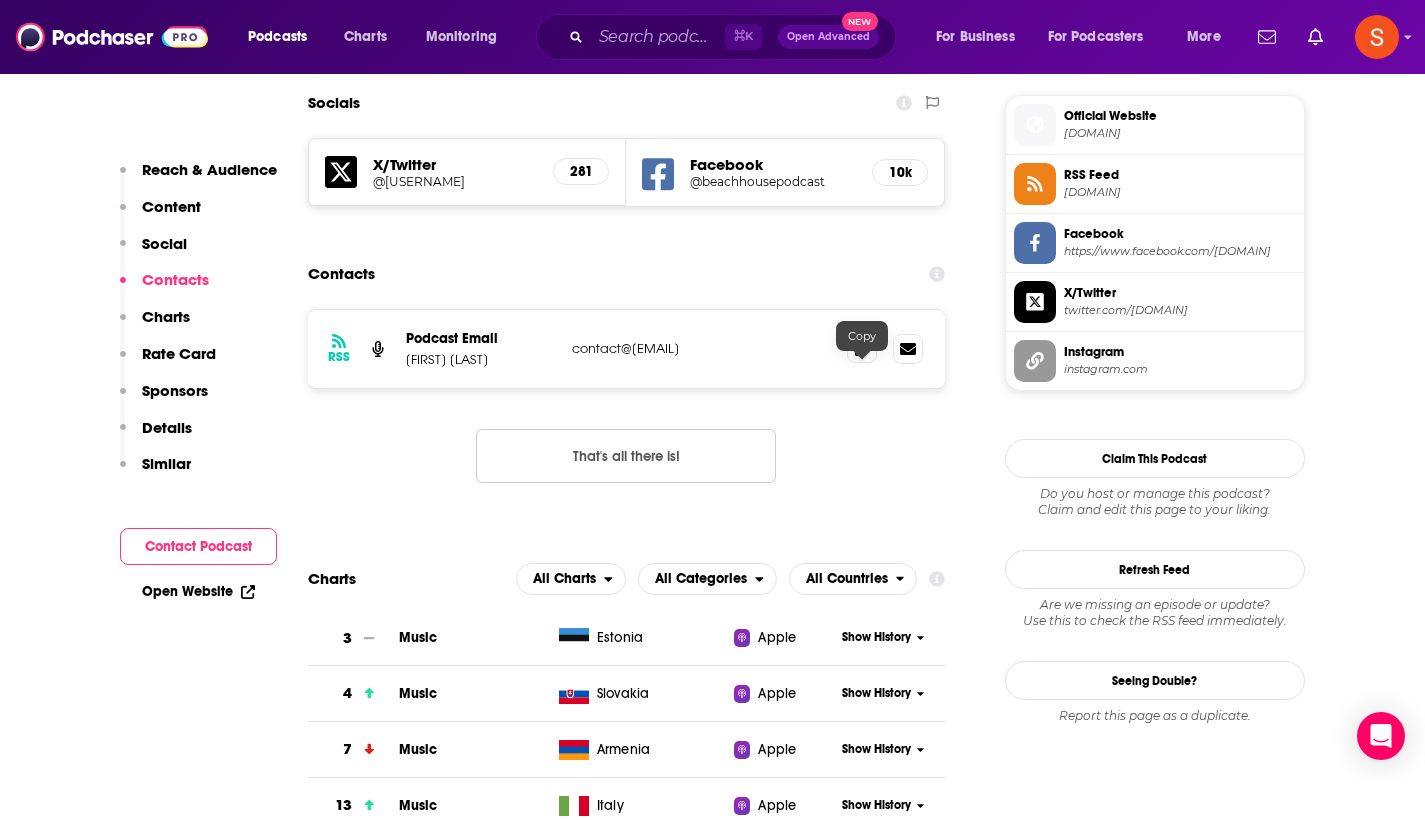 click 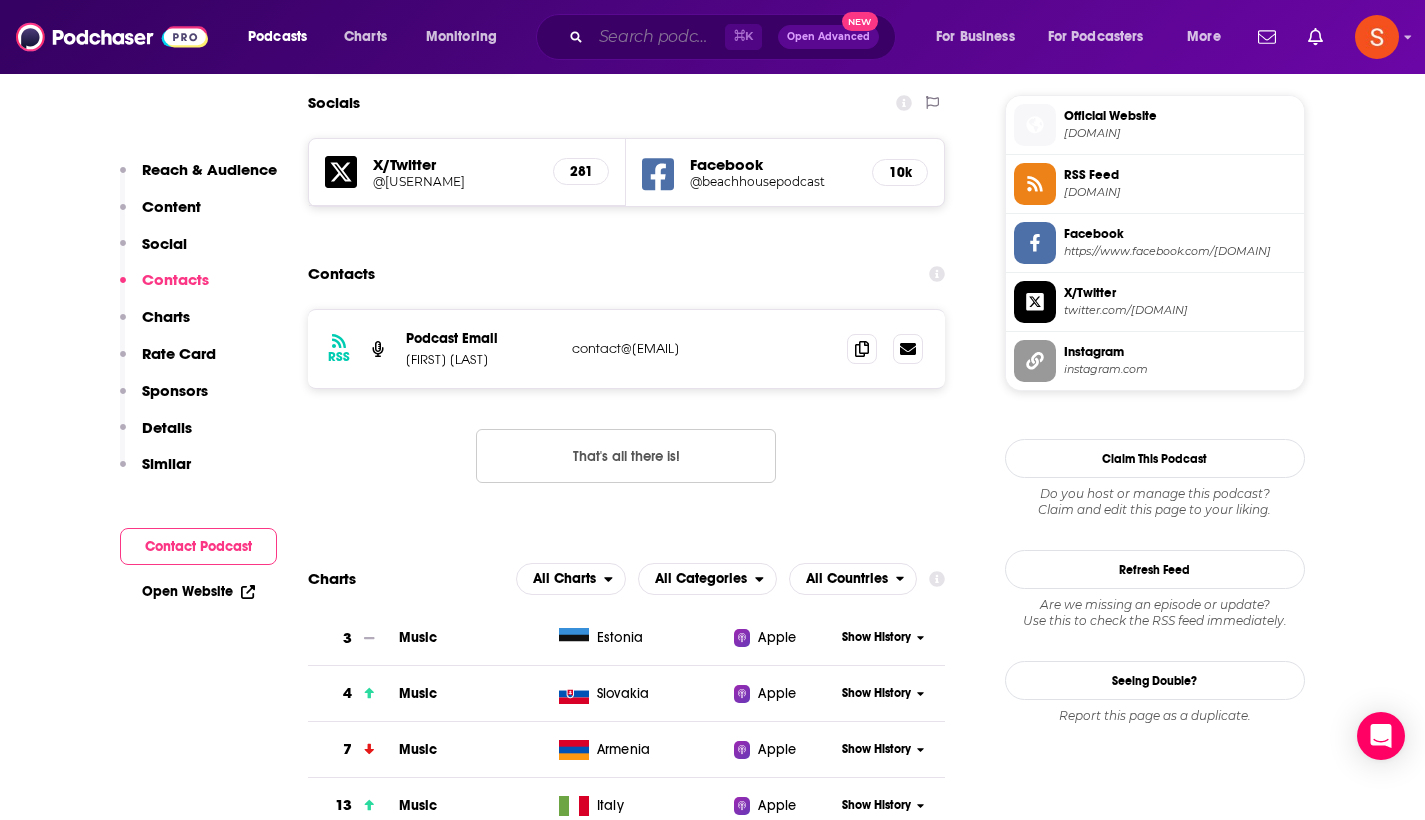 click at bounding box center [658, 37] 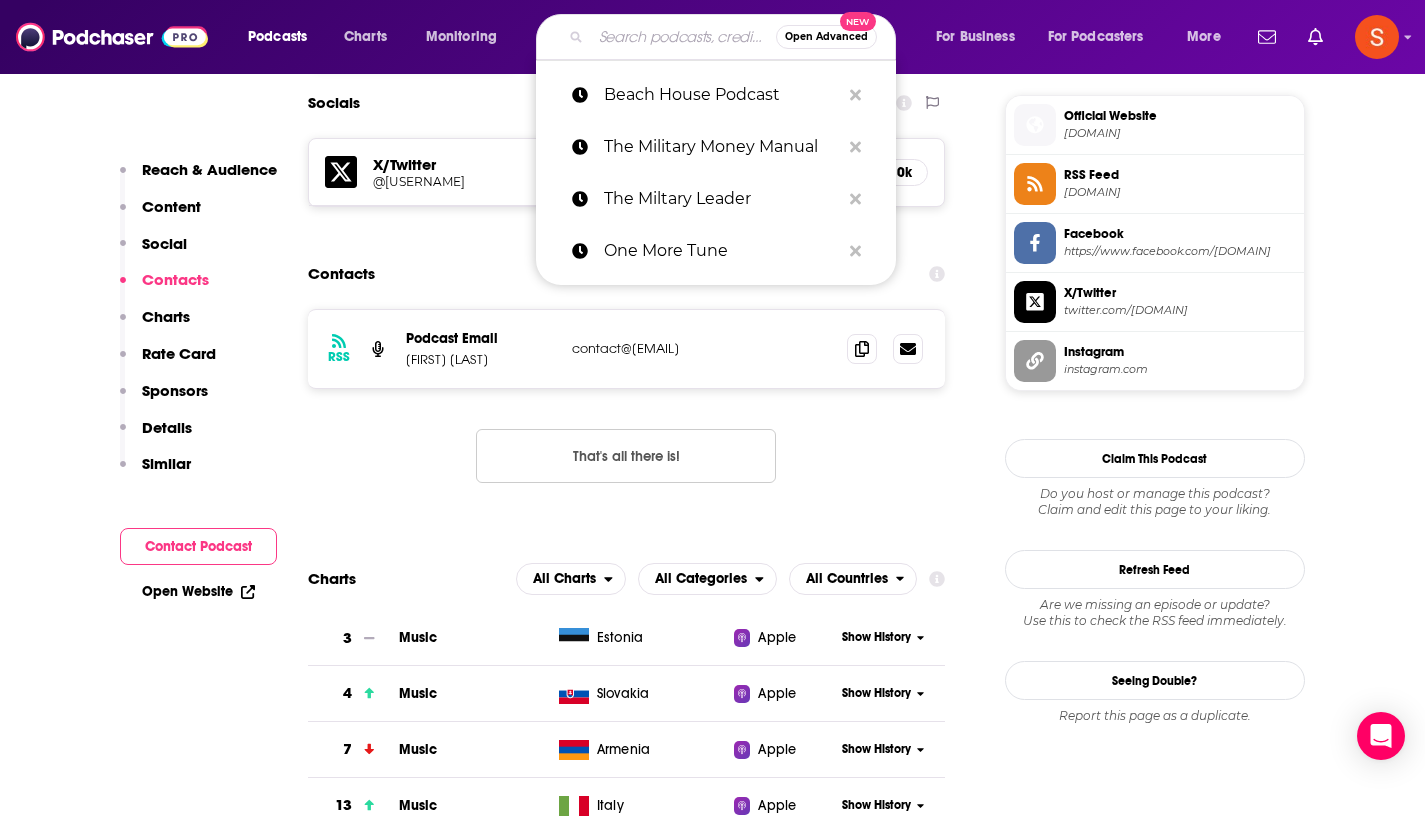 paste on "Joys of Compunding" 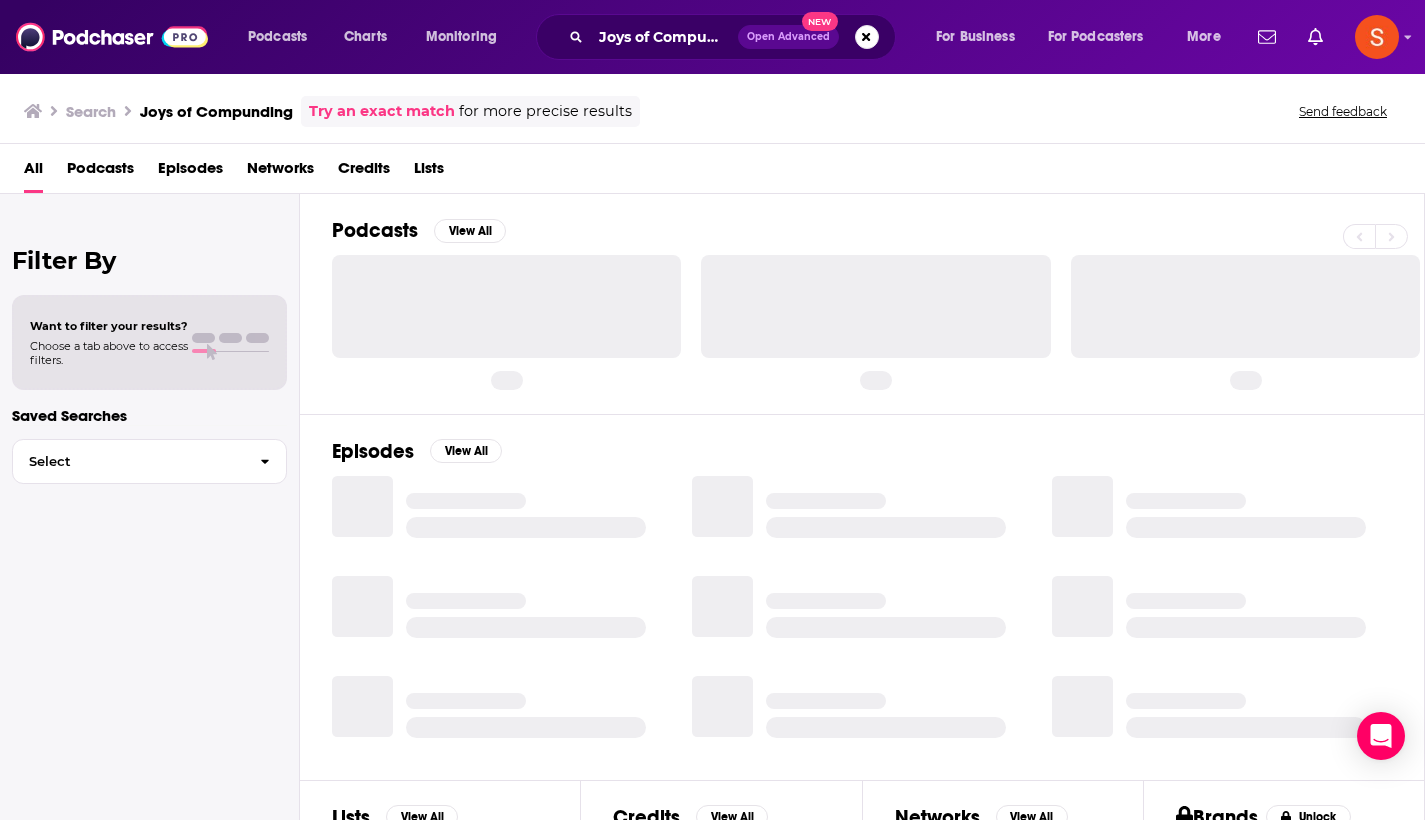 scroll, scrollTop: 0, scrollLeft: 0, axis: both 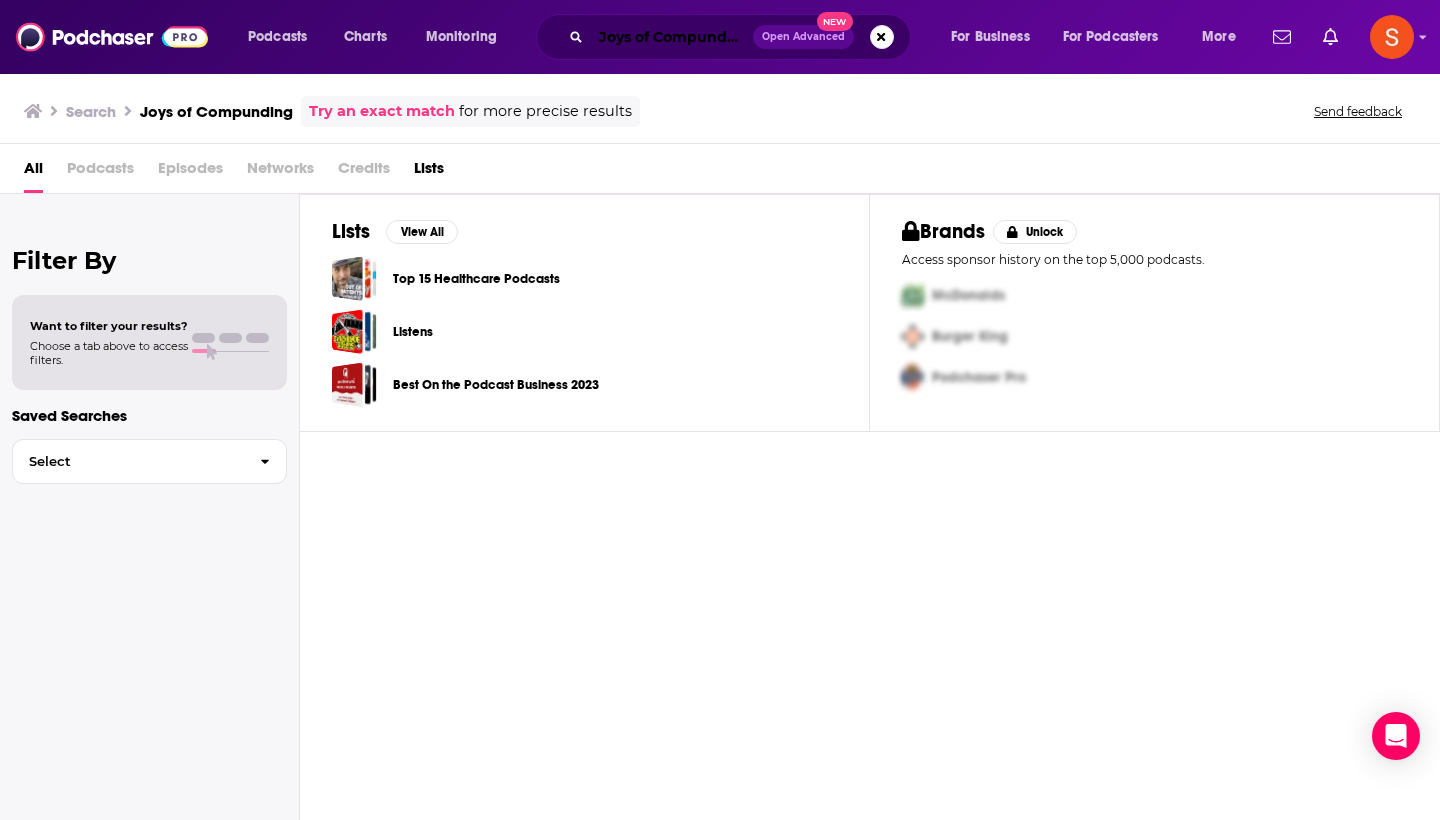 click on "Joys of Compunding" at bounding box center (672, 37) 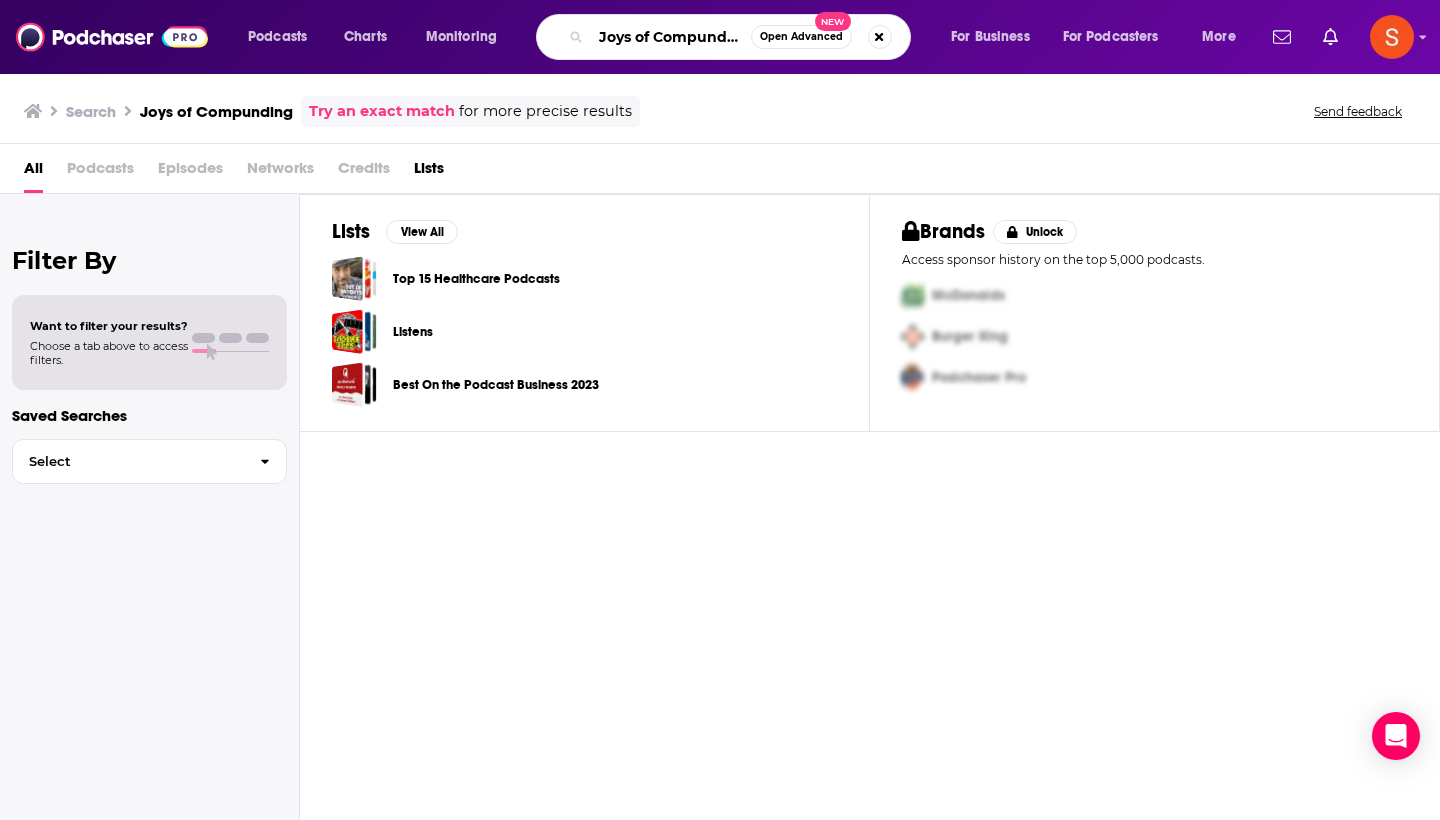 click on "Joys of Compunding" at bounding box center (671, 37) 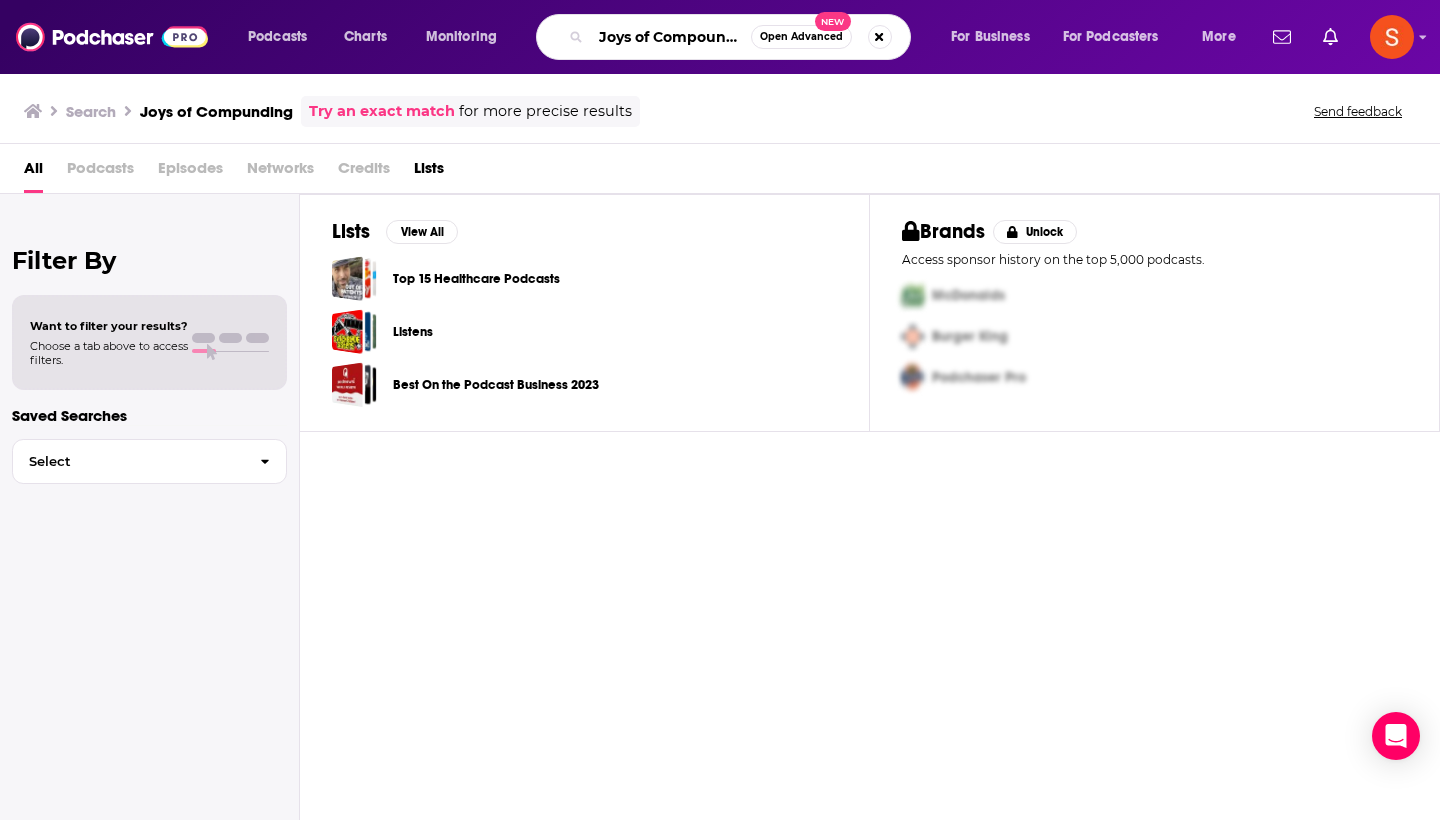 type on "Joys of Compounding" 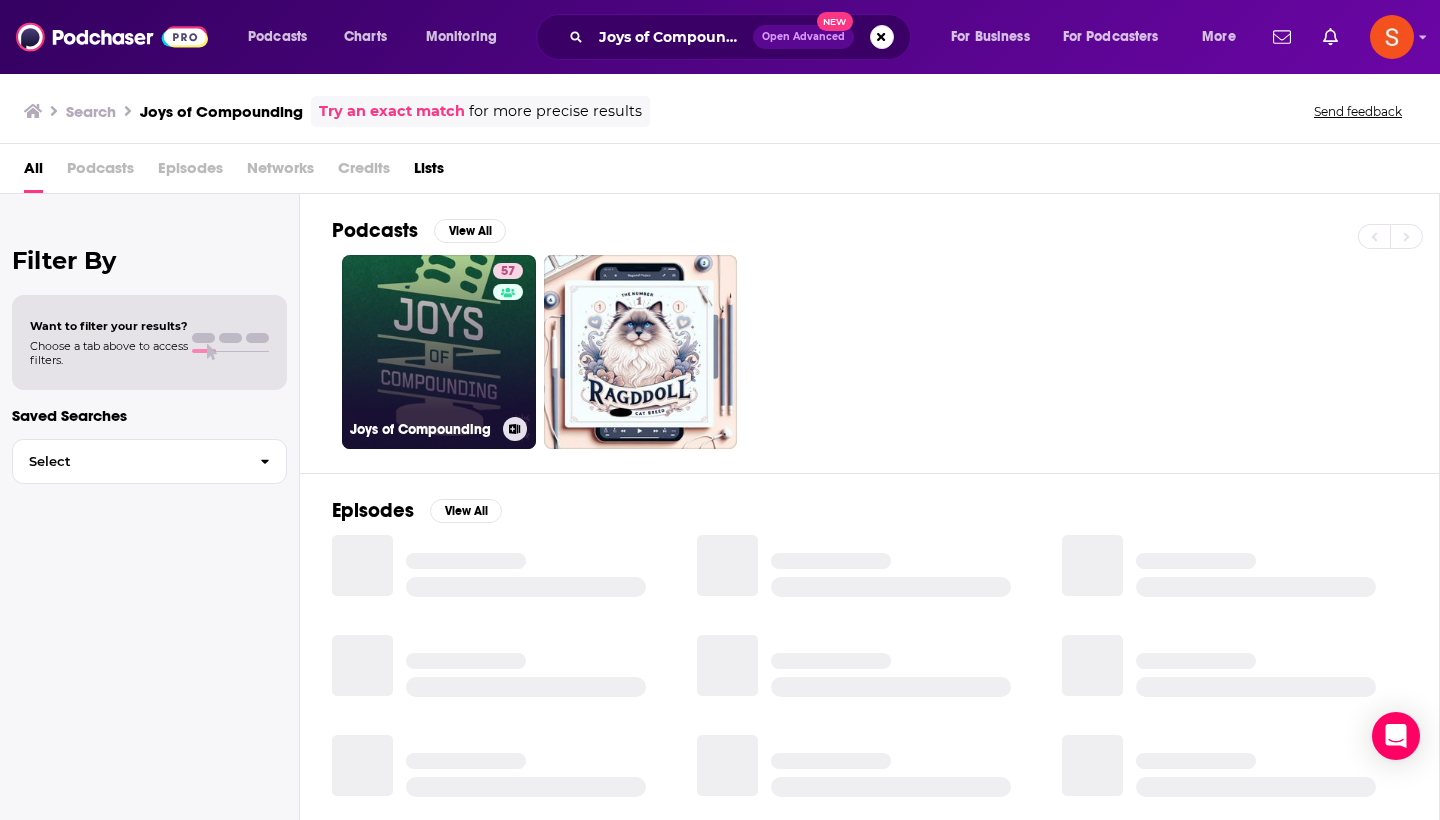 click on "57 Joys of Compounding" at bounding box center [439, 352] 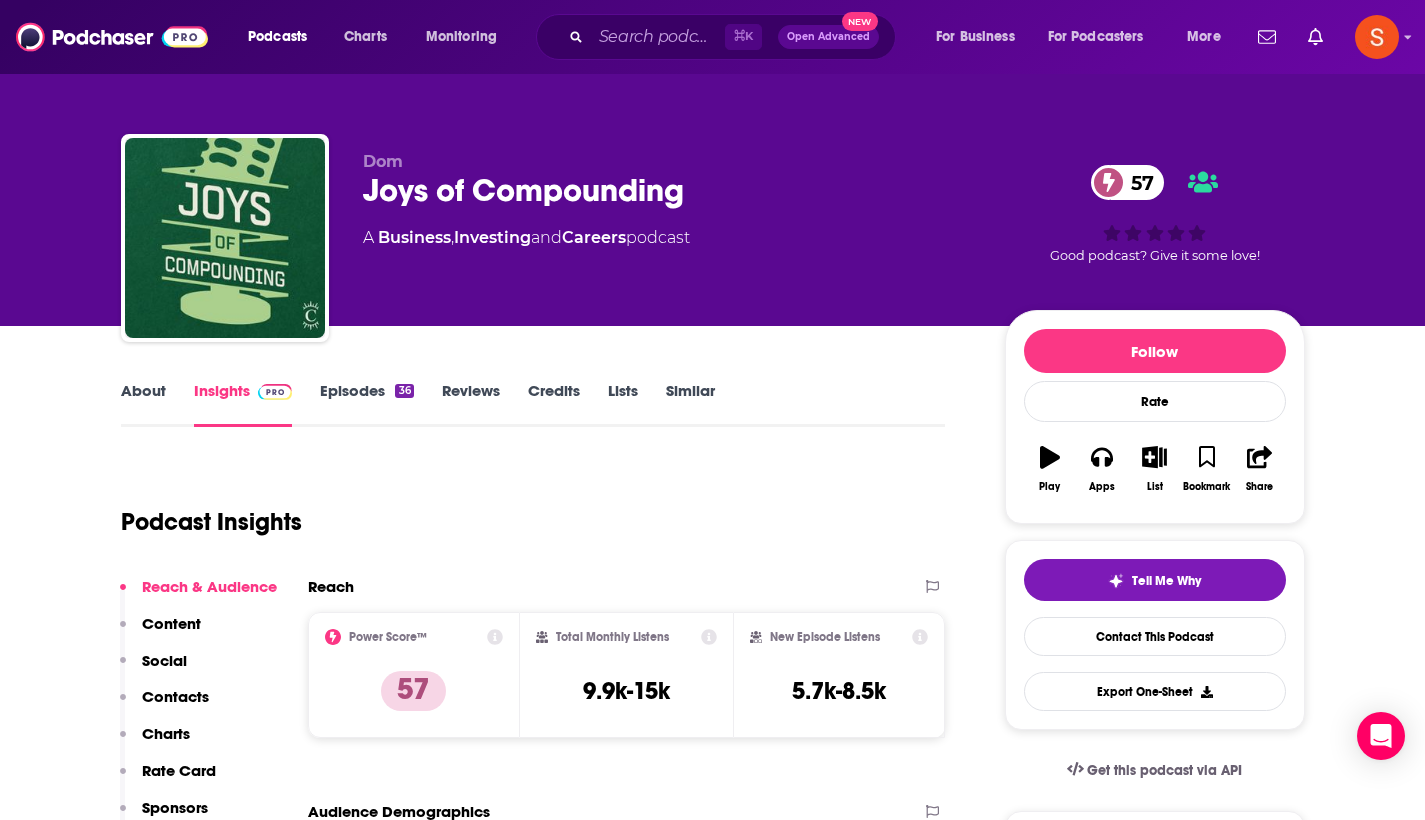click on "Contacts" at bounding box center (175, 696) 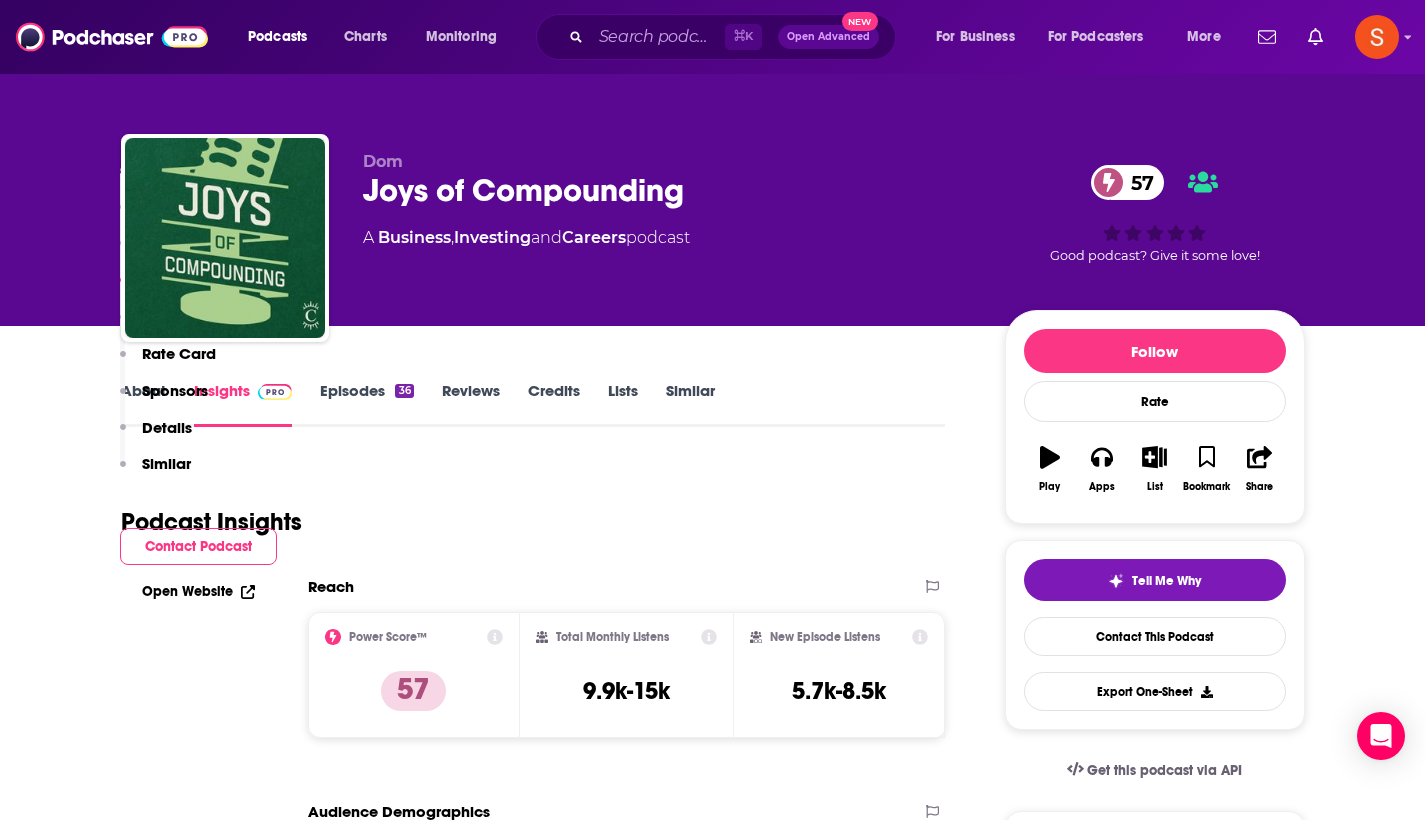 scroll, scrollTop: 1608, scrollLeft: 0, axis: vertical 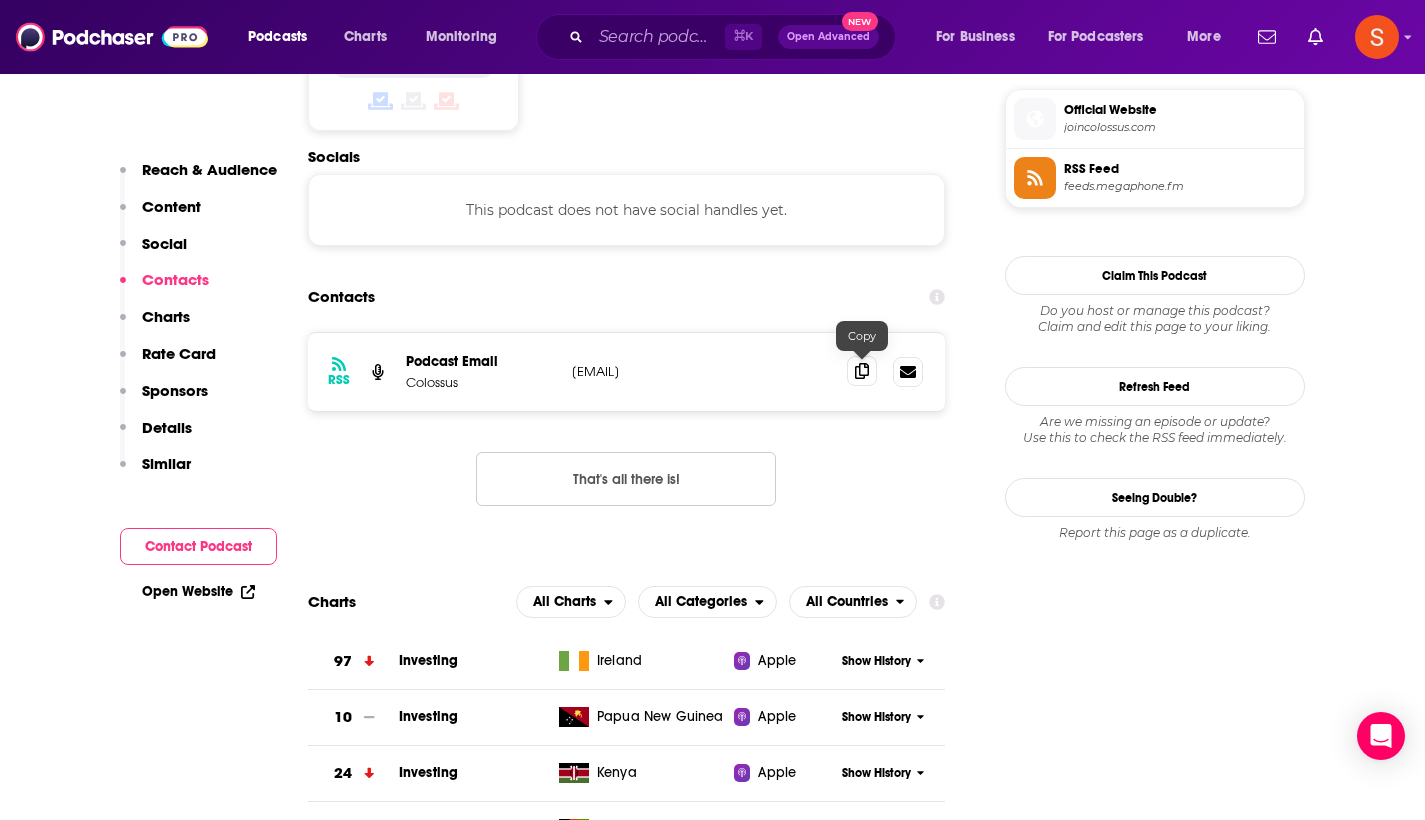 click 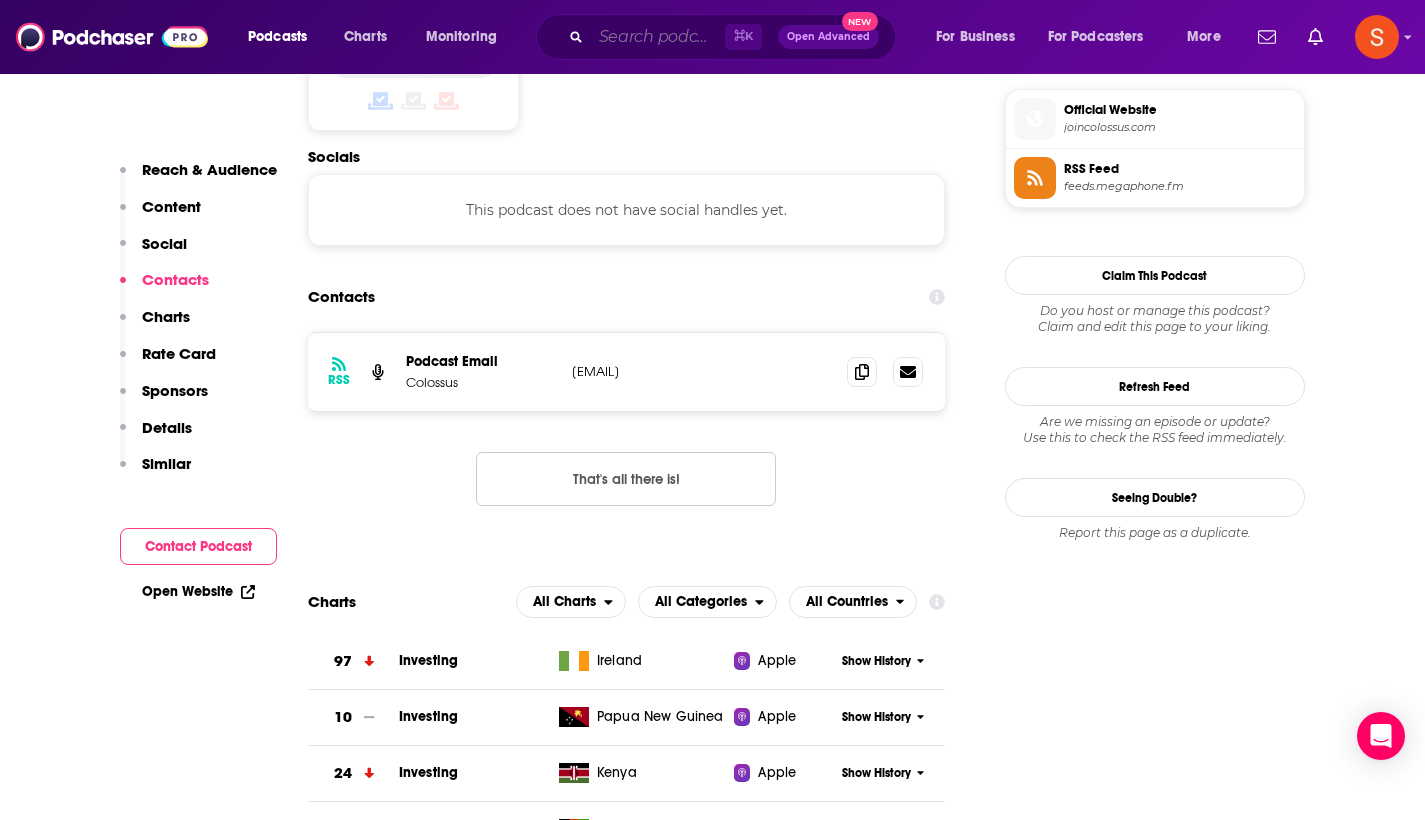 click at bounding box center (658, 37) 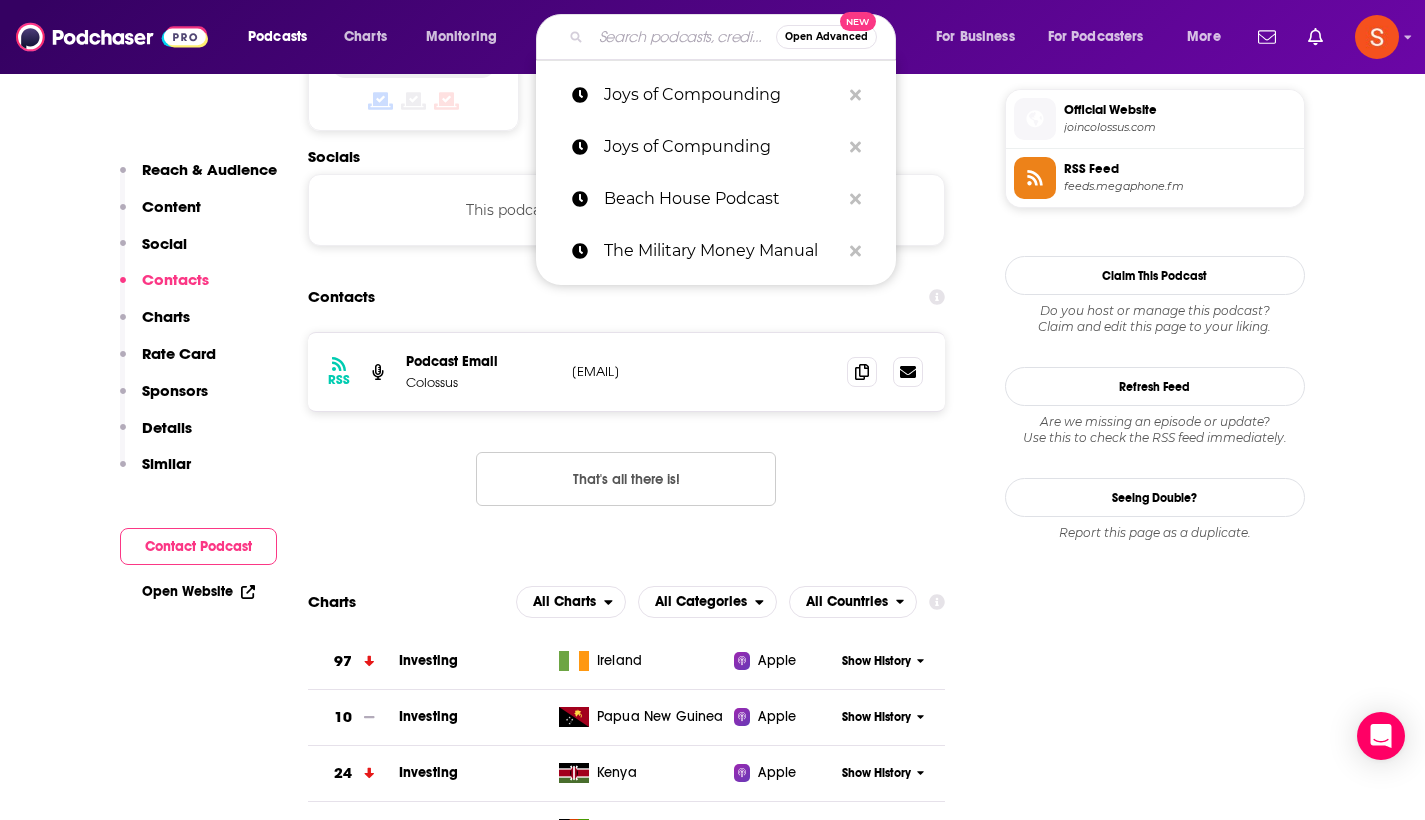 paste on "Amazon Seller School" 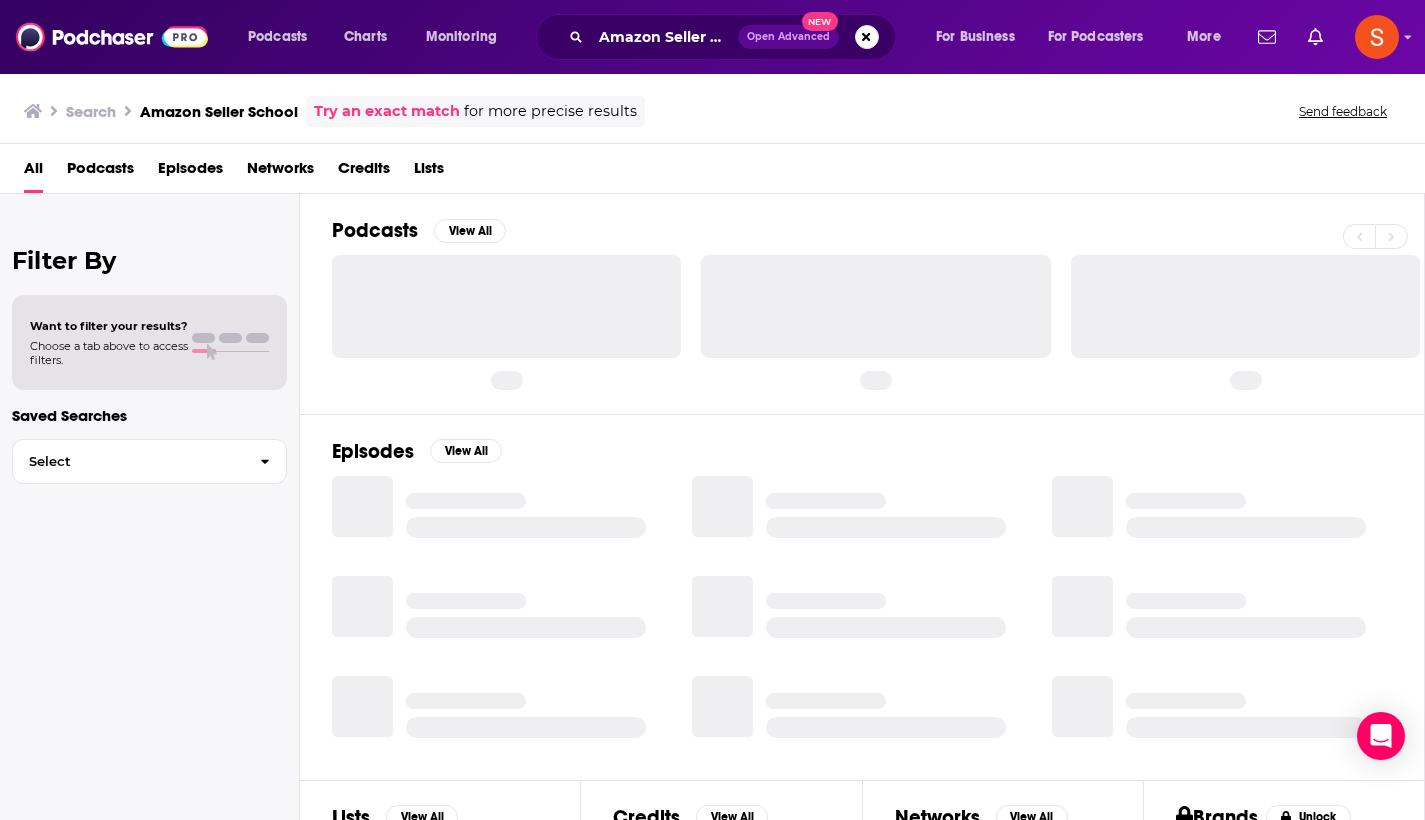 scroll, scrollTop: 0, scrollLeft: 0, axis: both 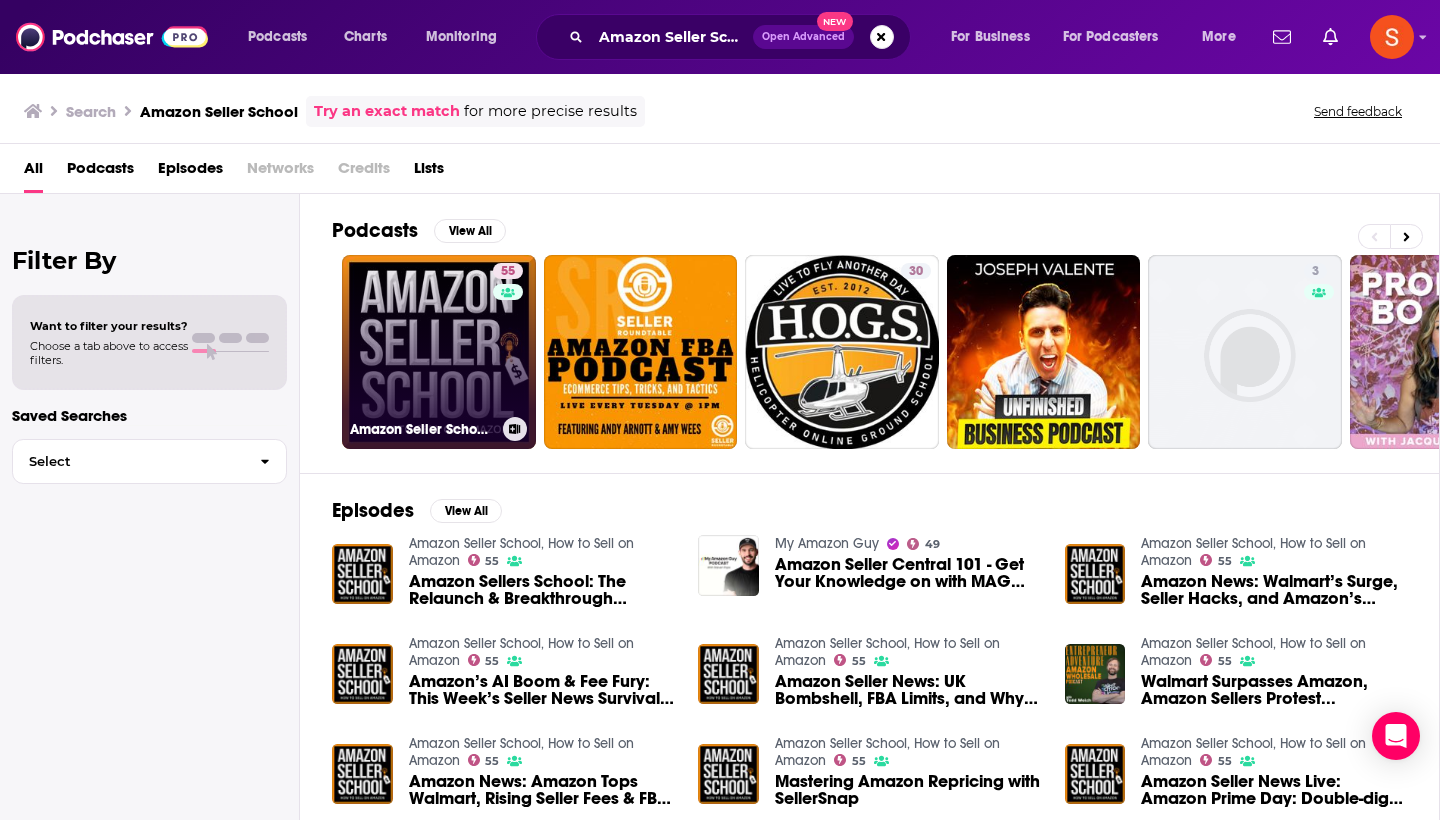 click on "55 Amazon Seller School, How to Sell on Amazon" at bounding box center (439, 352) 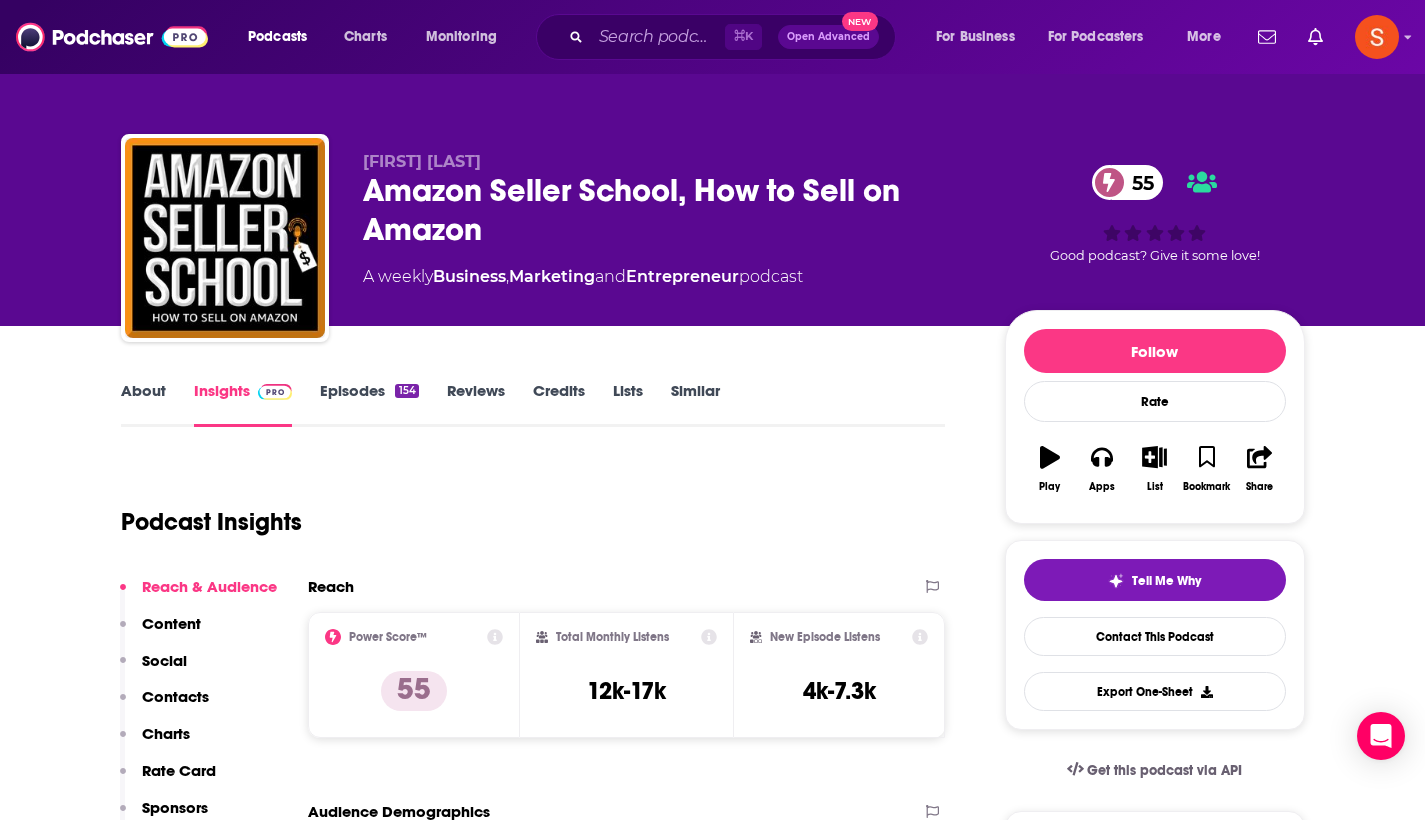 click on "Contacts" at bounding box center (175, 696) 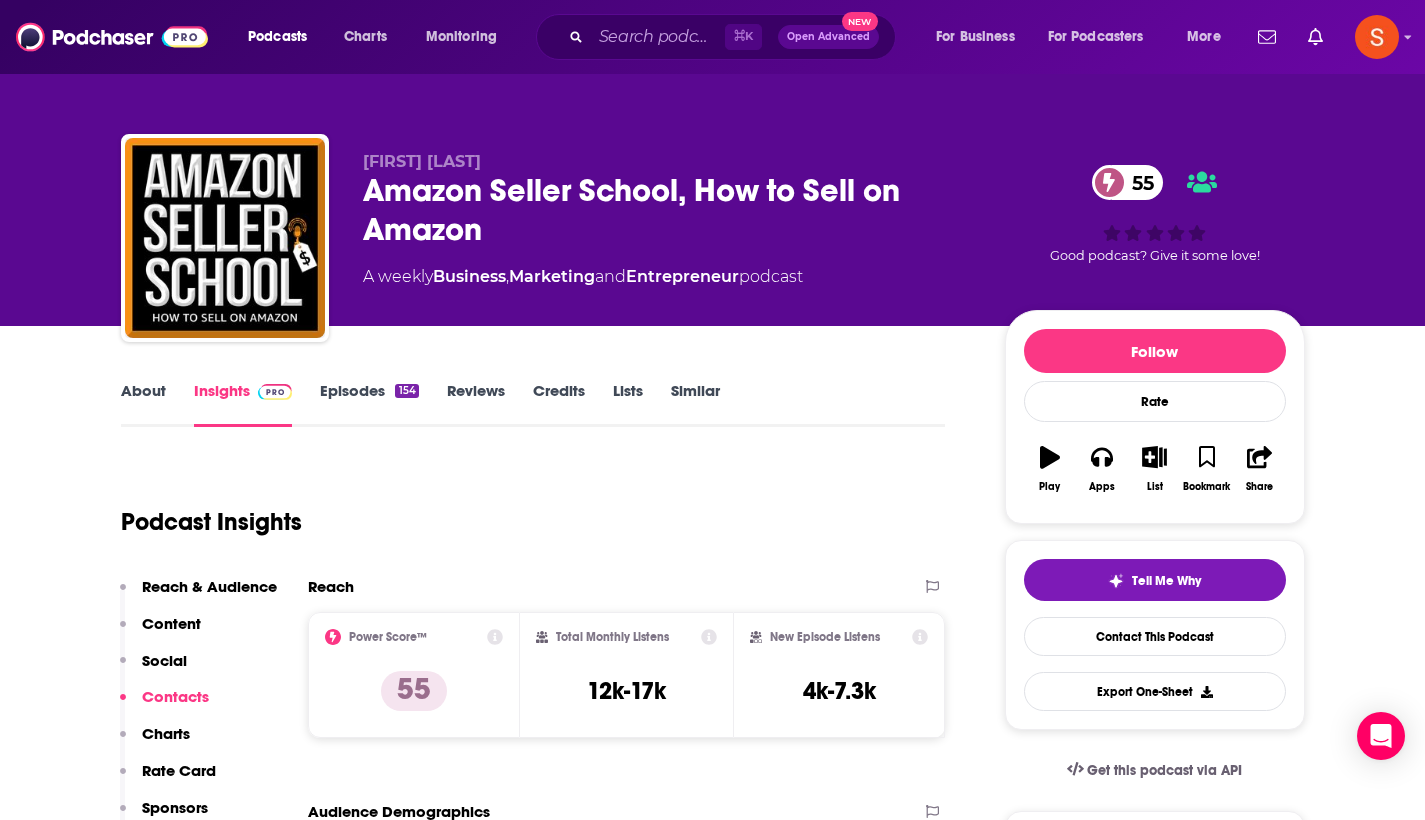 scroll, scrollTop: 1631, scrollLeft: 0, axis: vertical 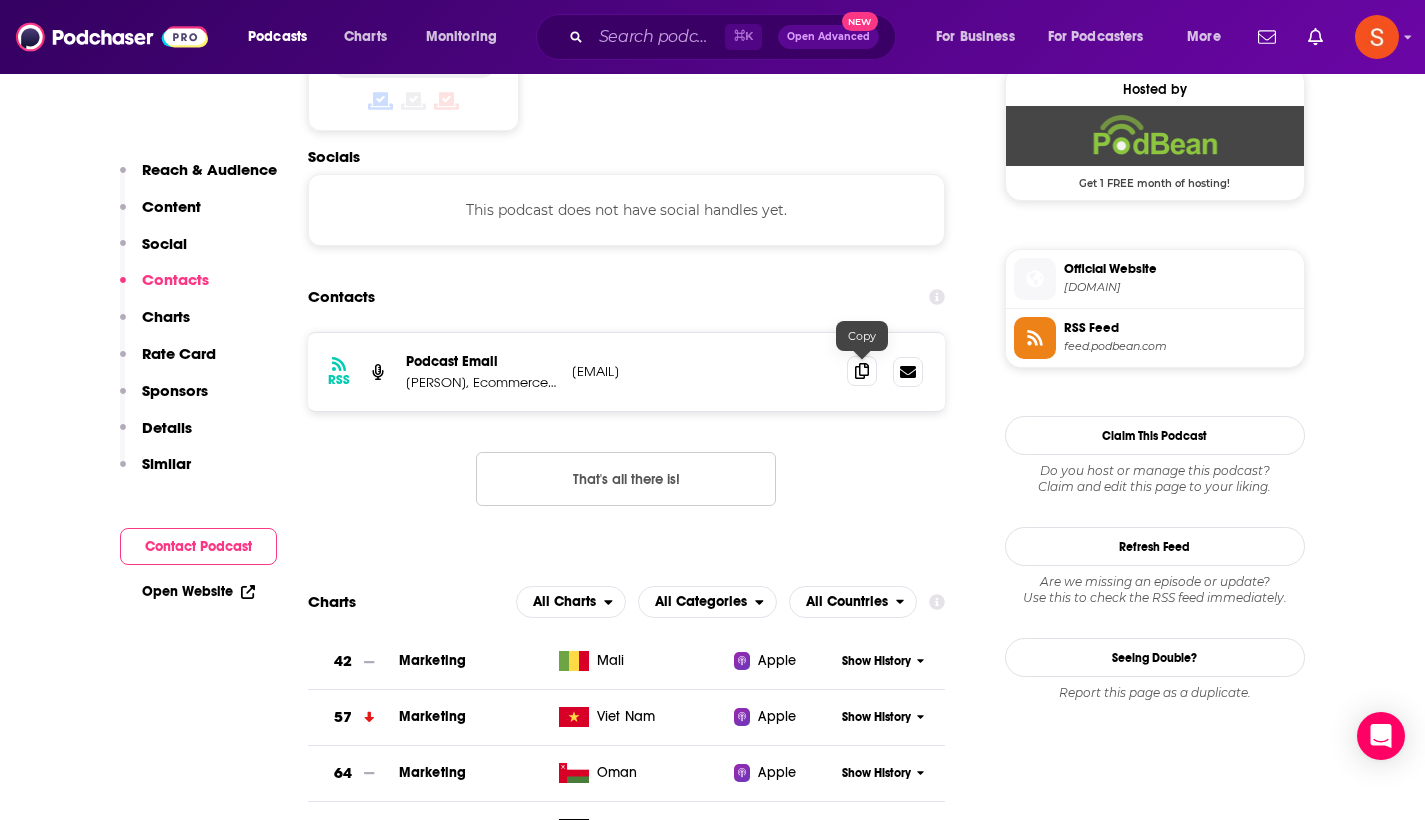 click 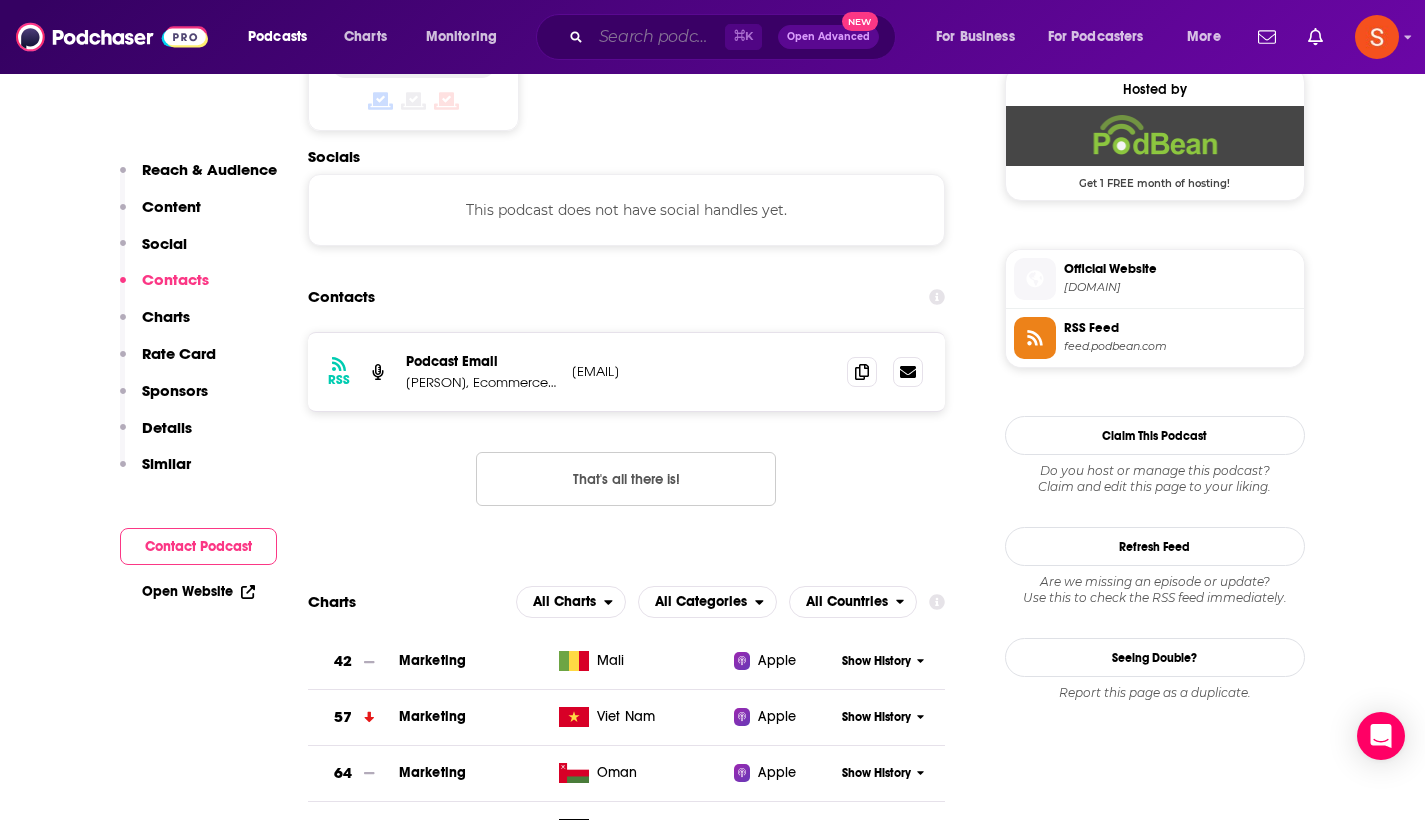 click at bounding box center [658, 37] 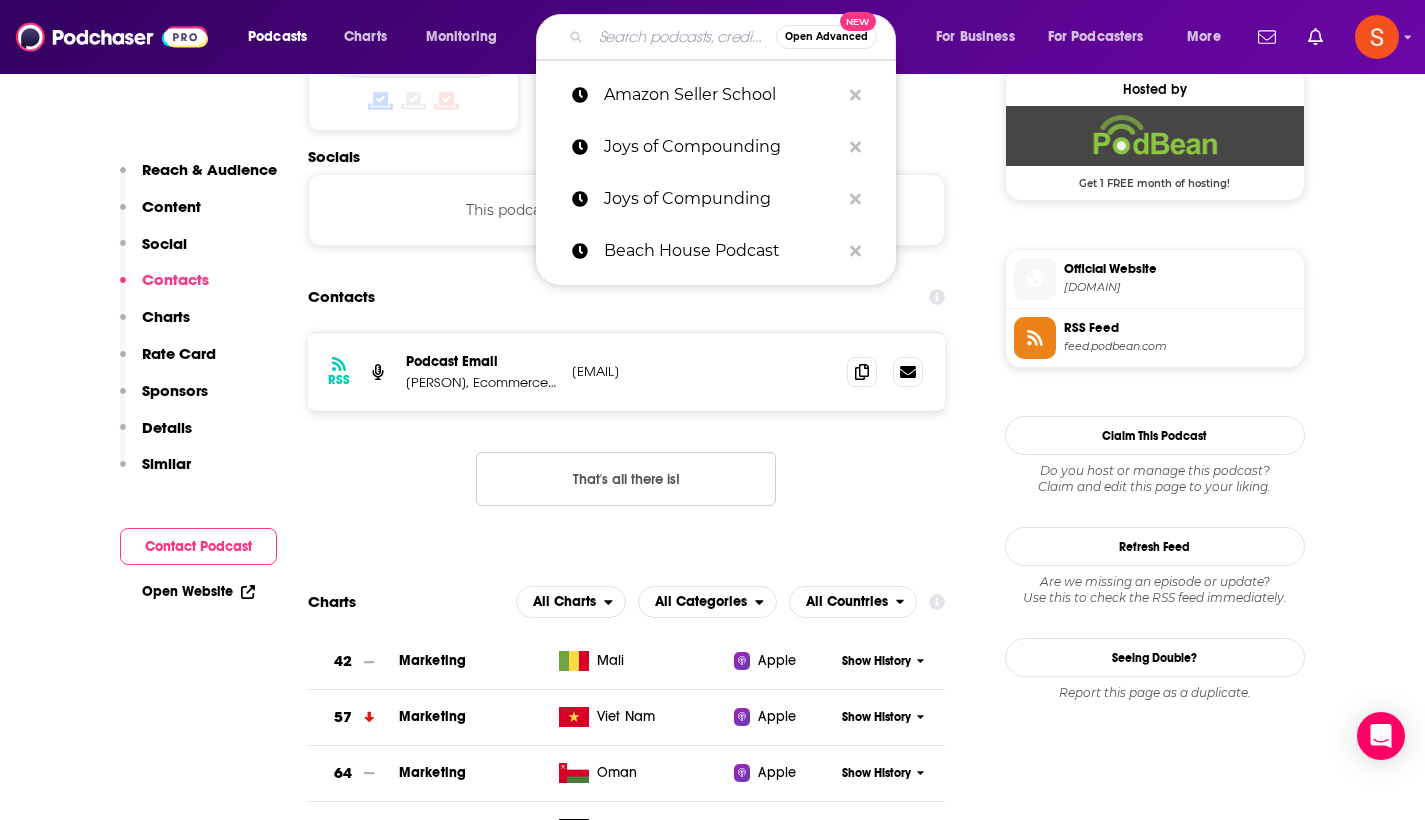 paste on "Settling The Score" 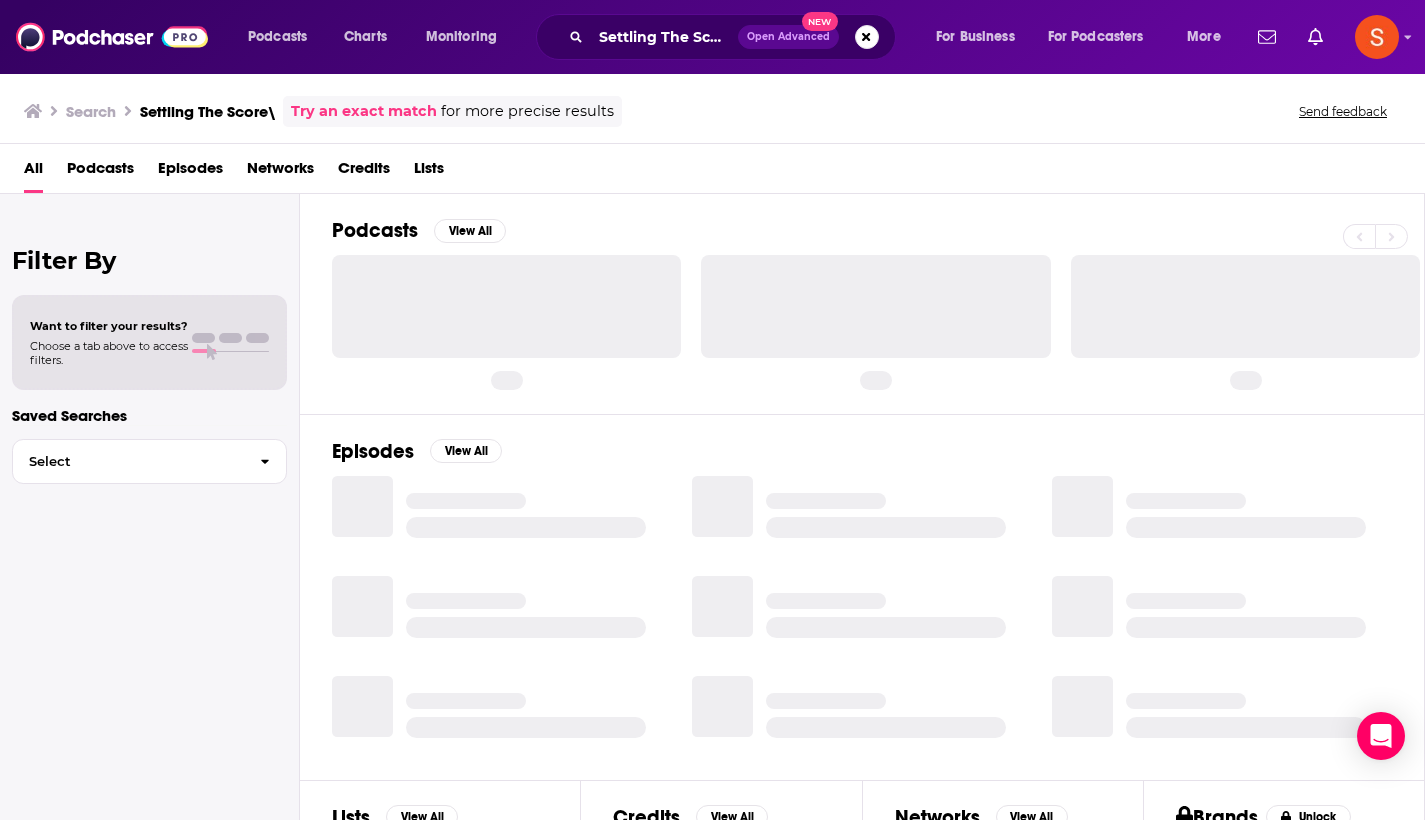 scroll, scrollTop: 0, scrollLeft: 0, axis: both 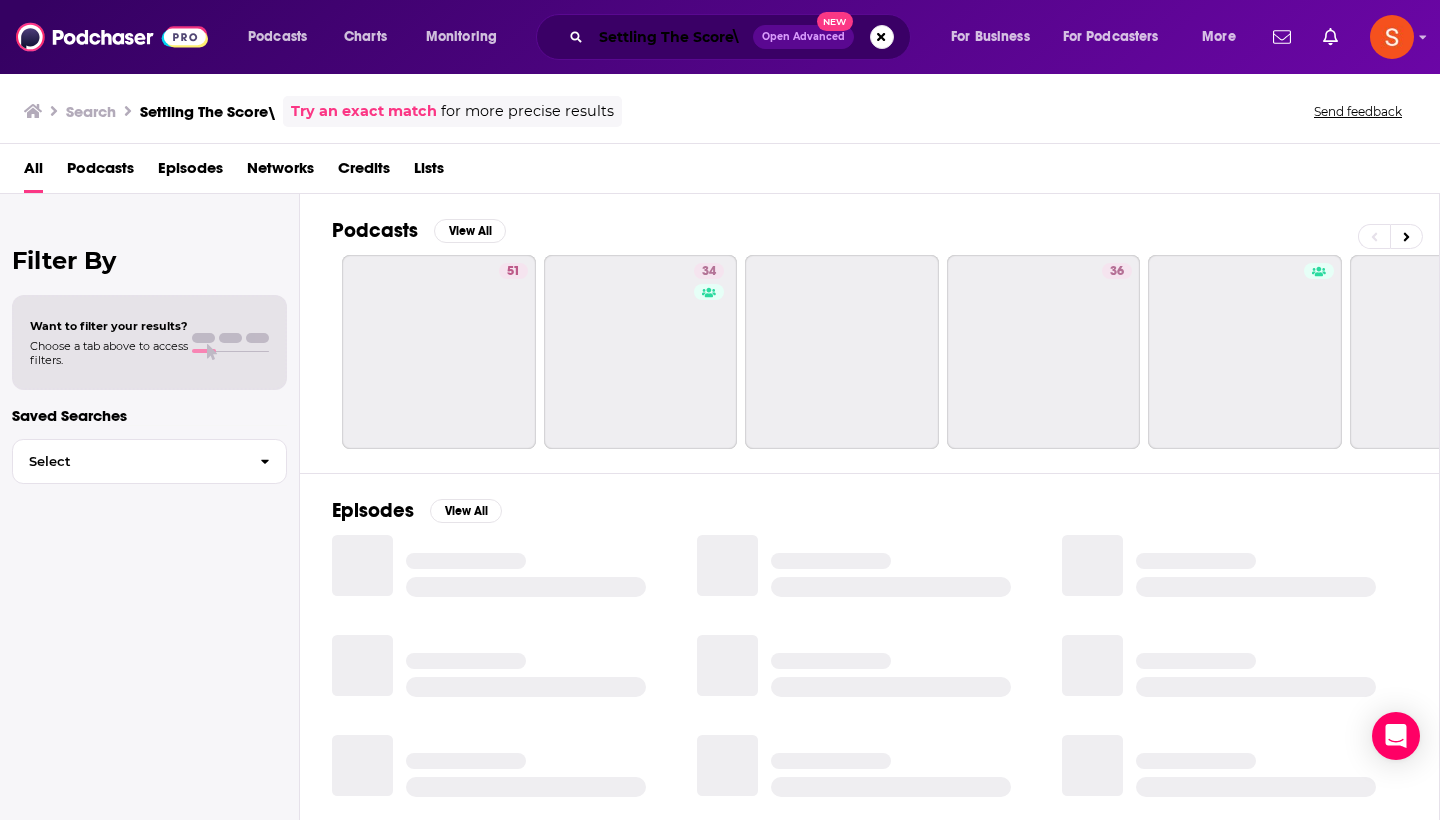 click on "Settling The Score\" at bounding box center (672, 37) 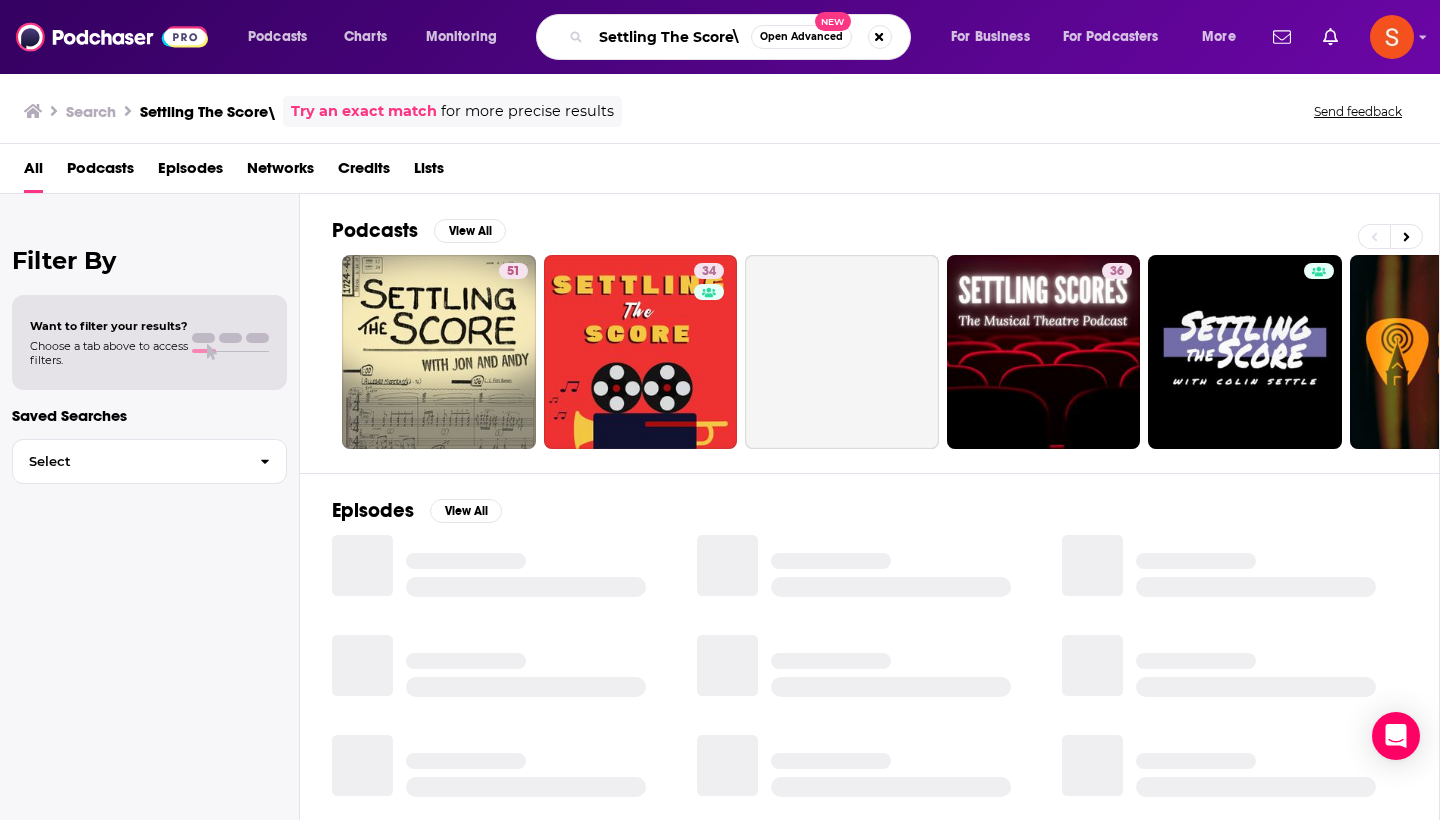 type on "Settling The Score" 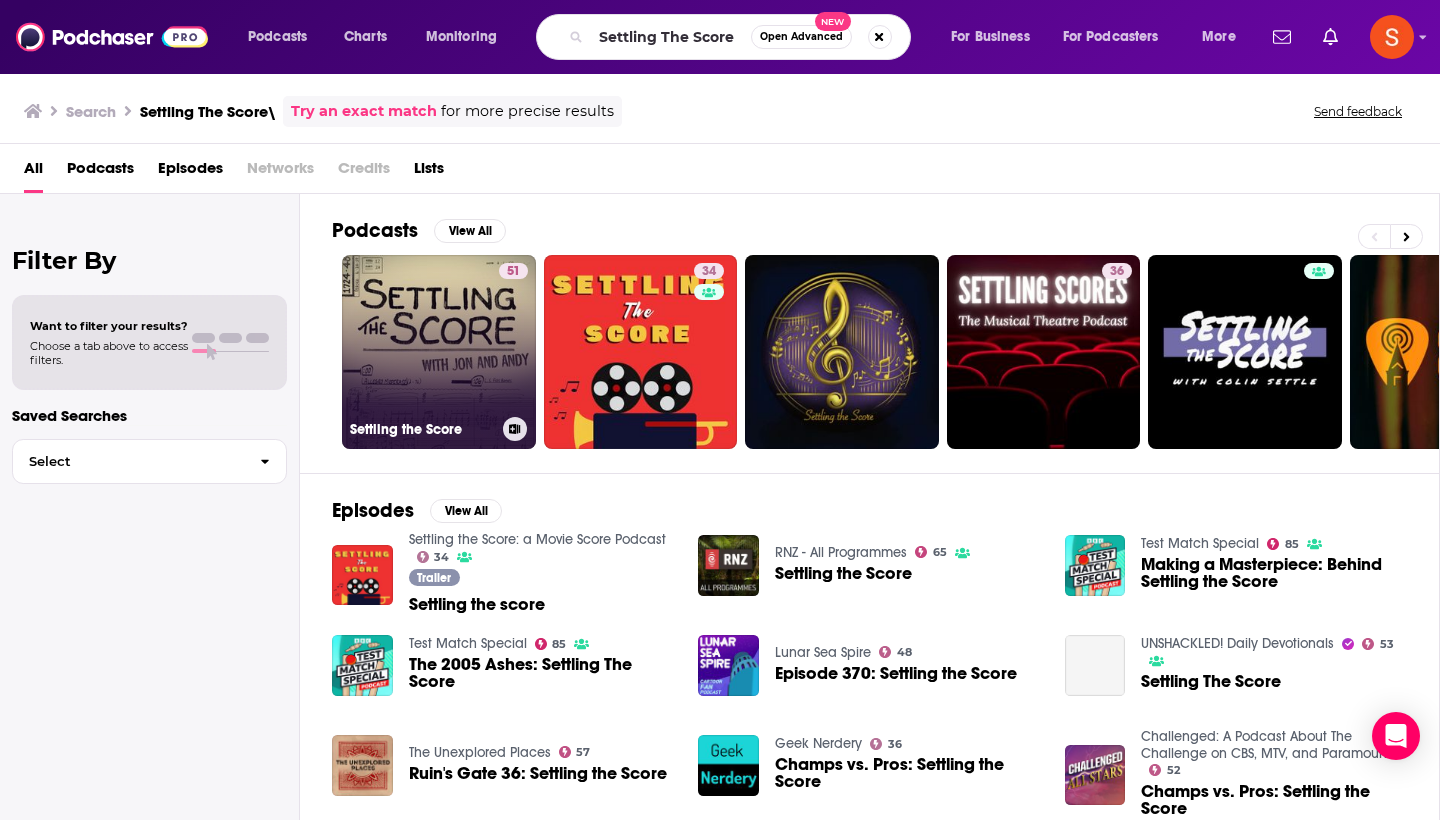 click on "51 Settling the Score" at bounding box center [439, 352] 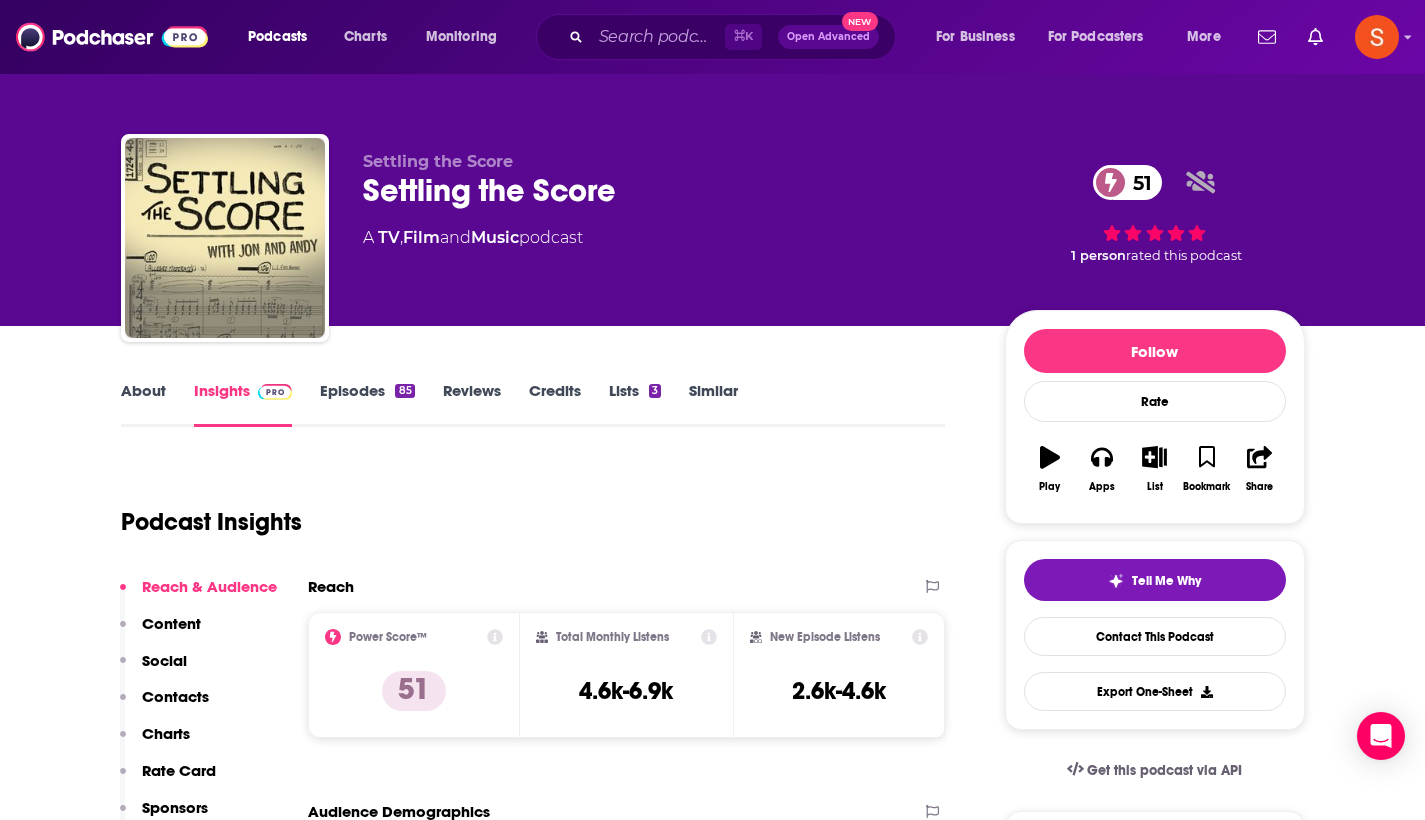 click on "Contacts" at bounding box center (175, 696) 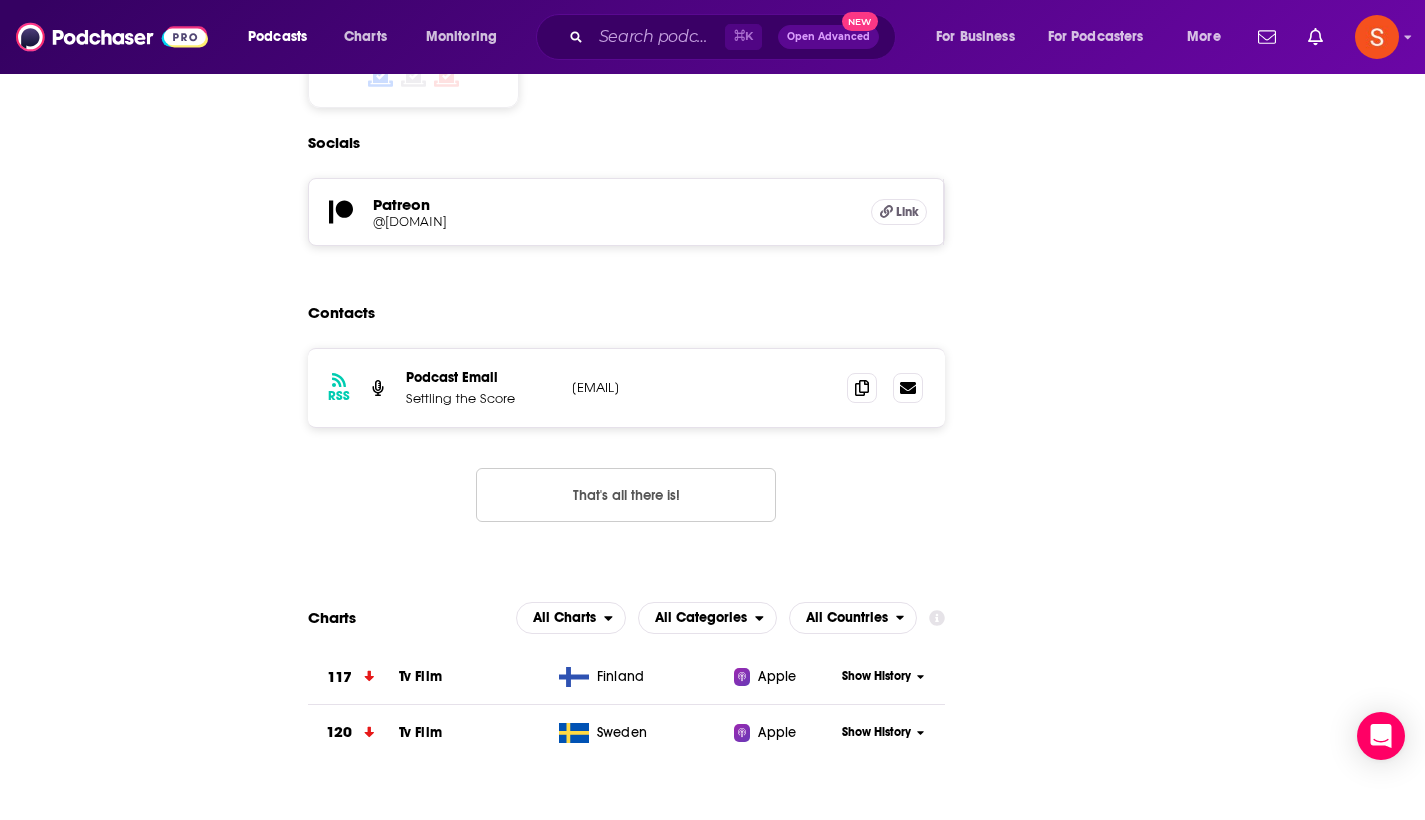 scroll, scrollTop: 1624, scrollLeft: 0, axis: vertical 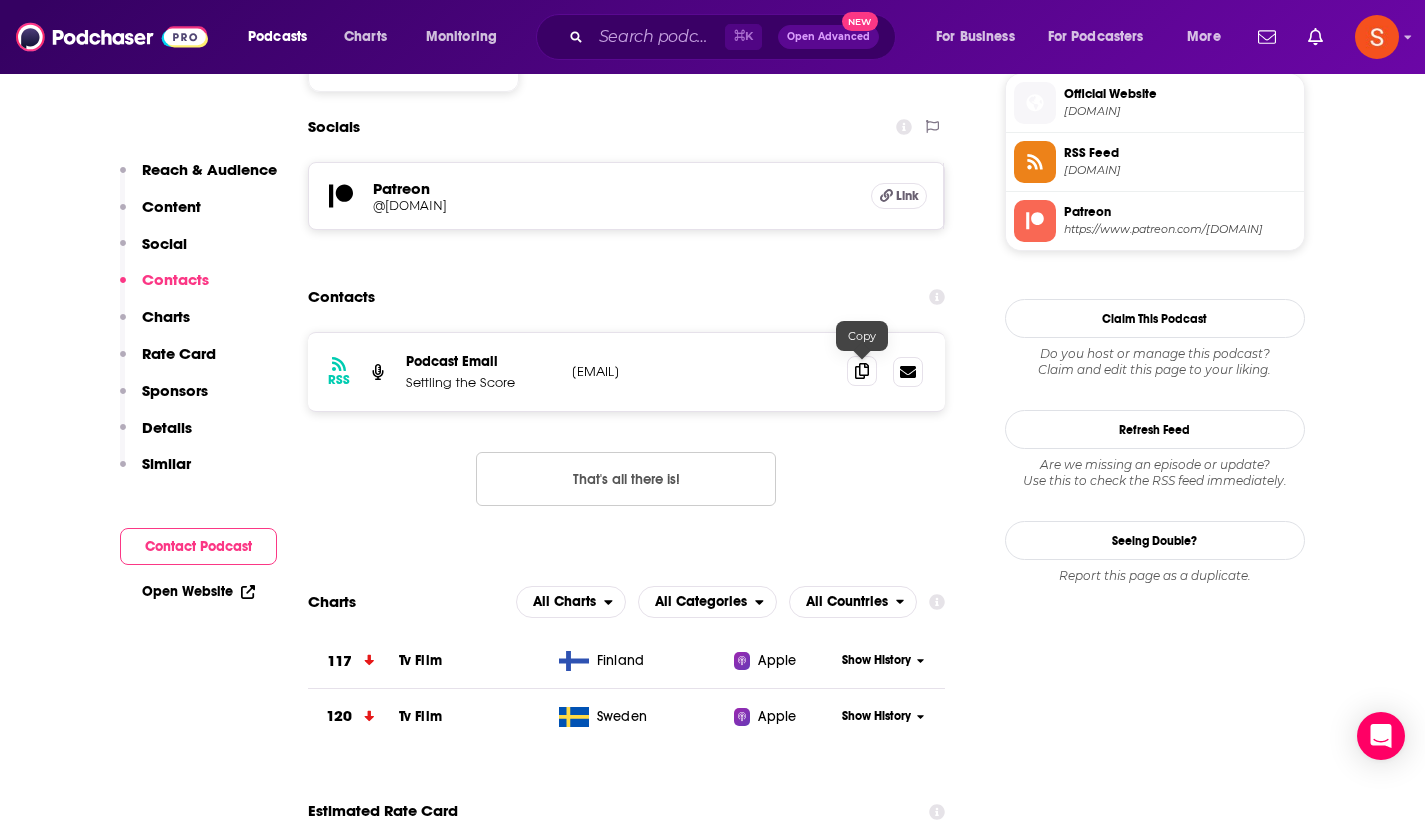click 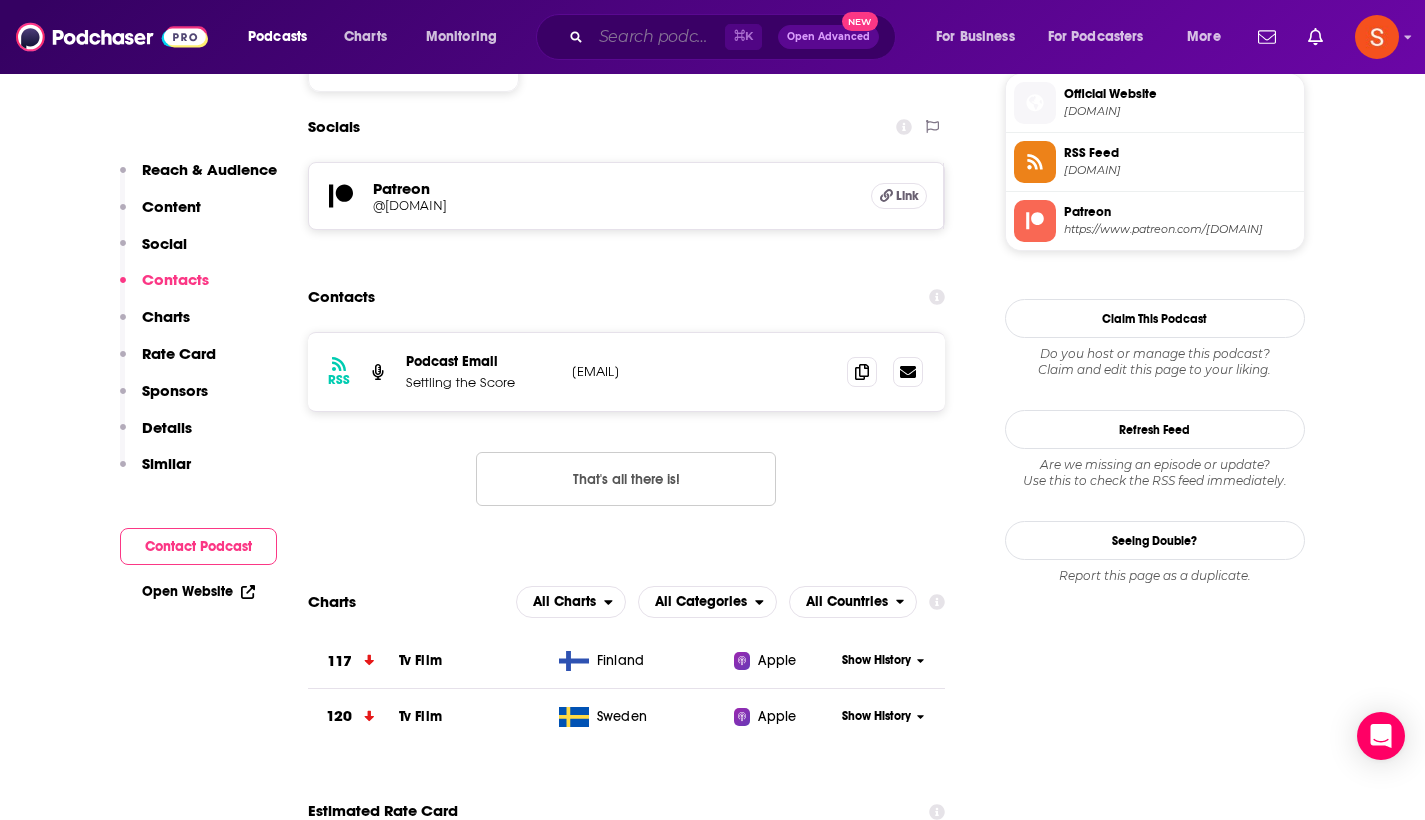 click at bounding box center (658, 37) 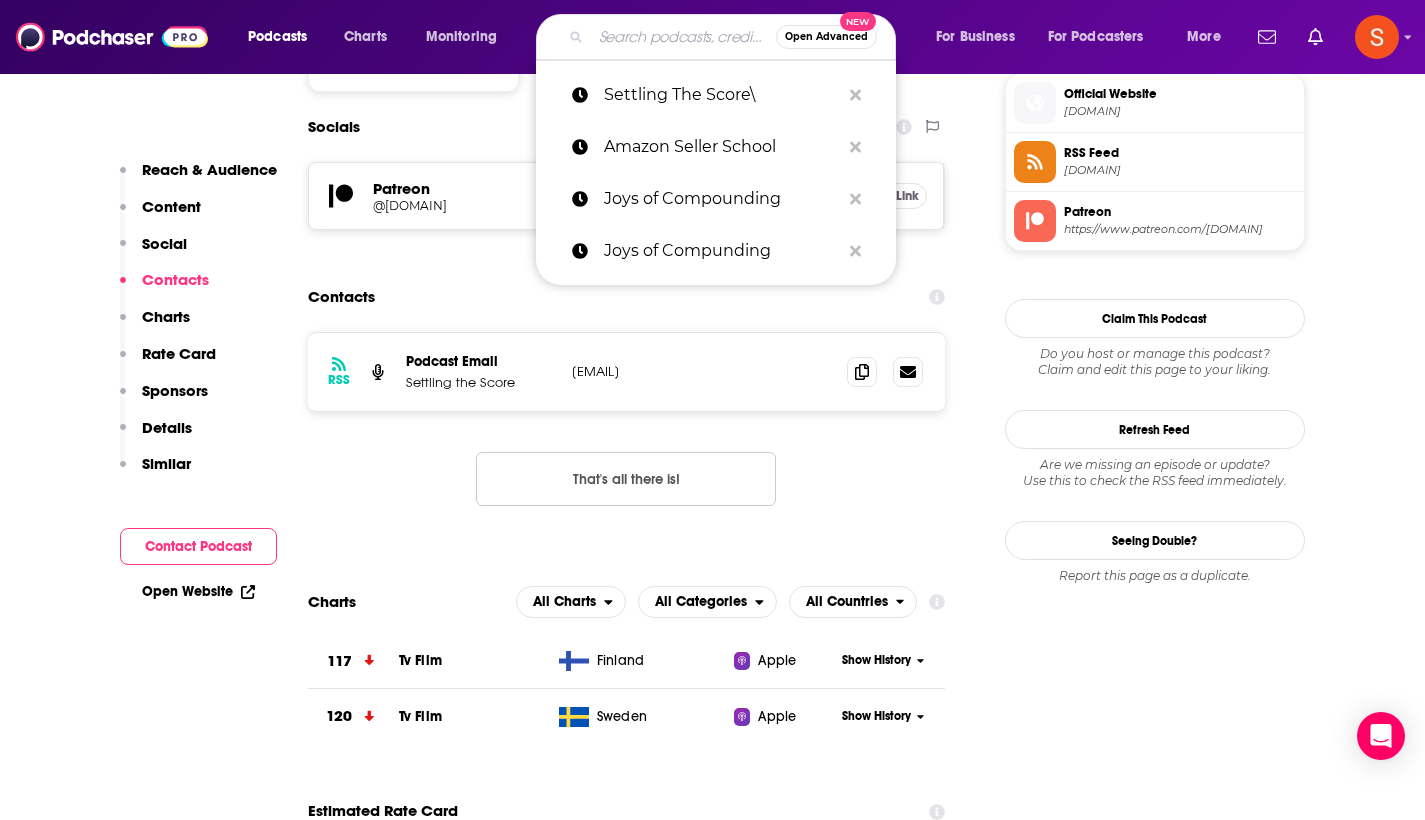paste on "Cauldron" 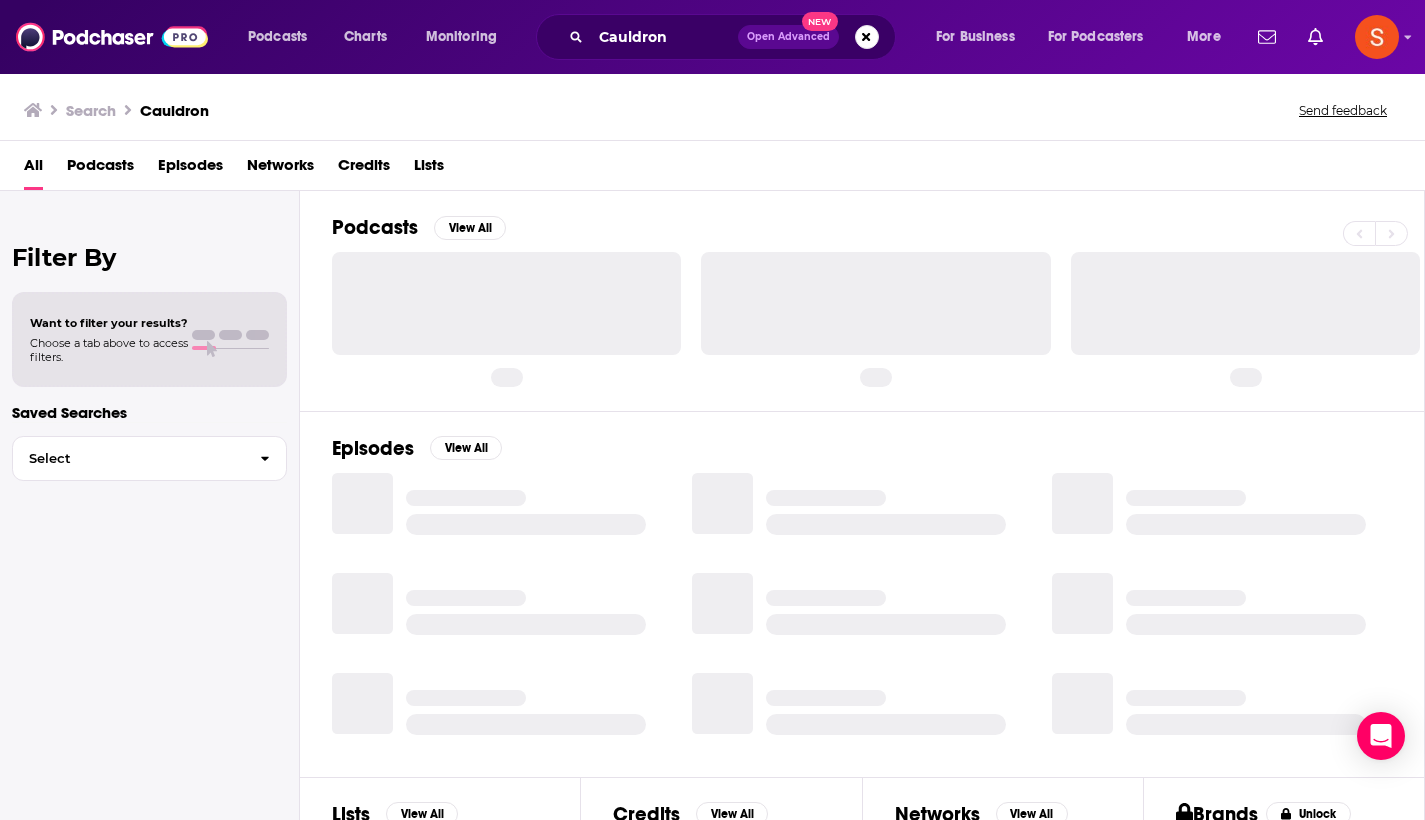 scroll, scrollTop: 0, scrollLeft: 0, axis: both 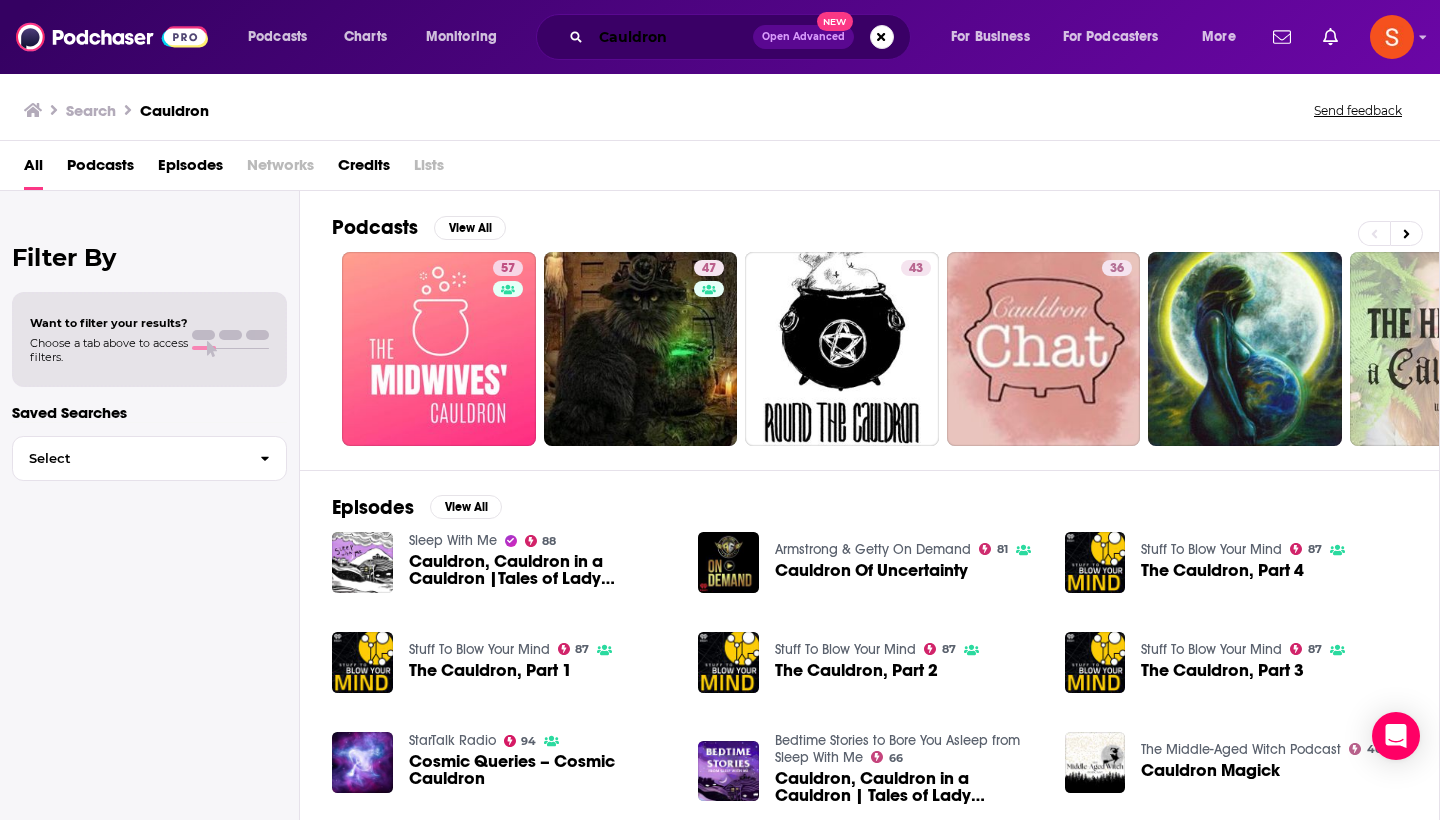 click on "Cauldron" at bounding box center [672, 37] 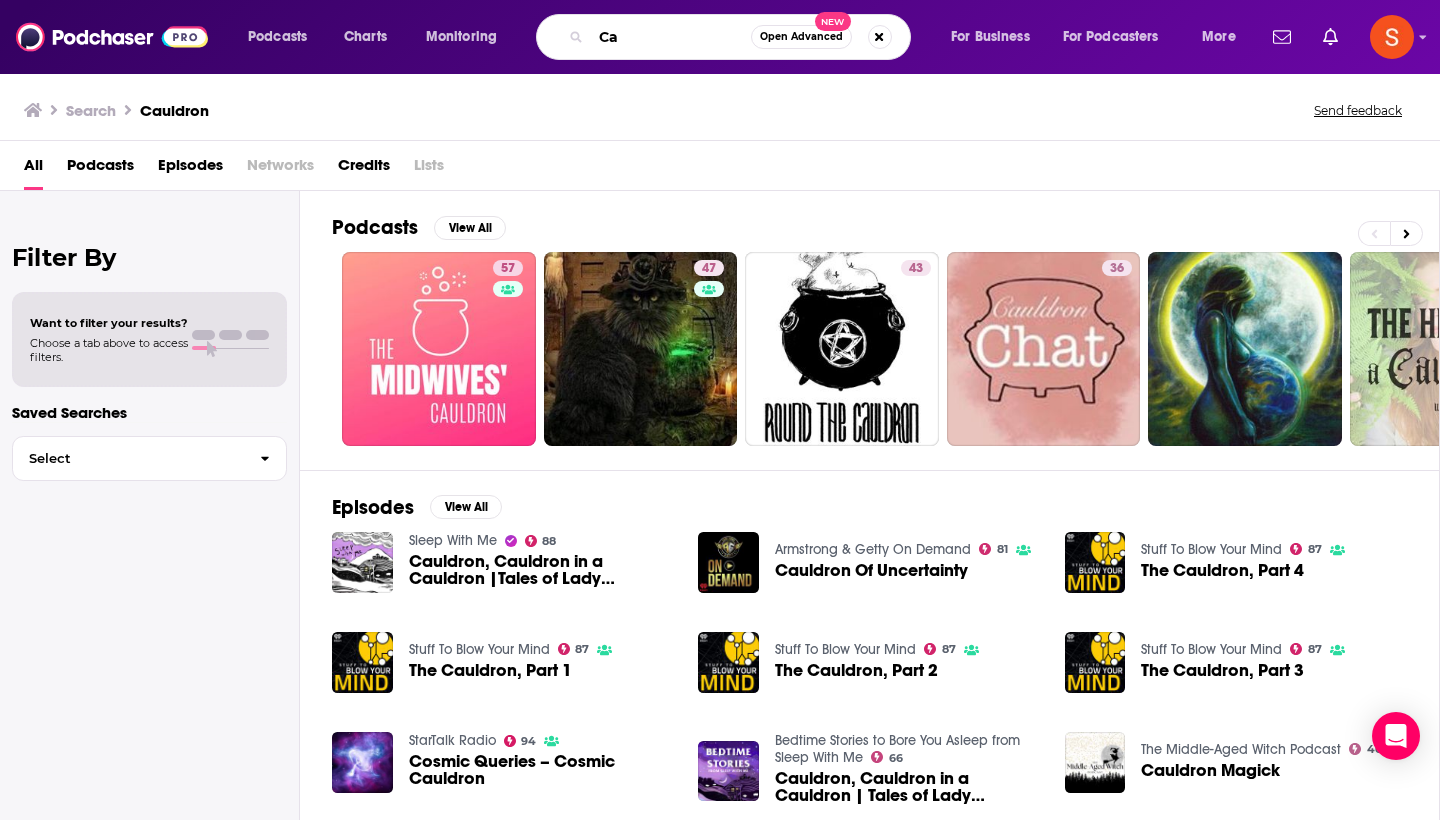 type on "C" 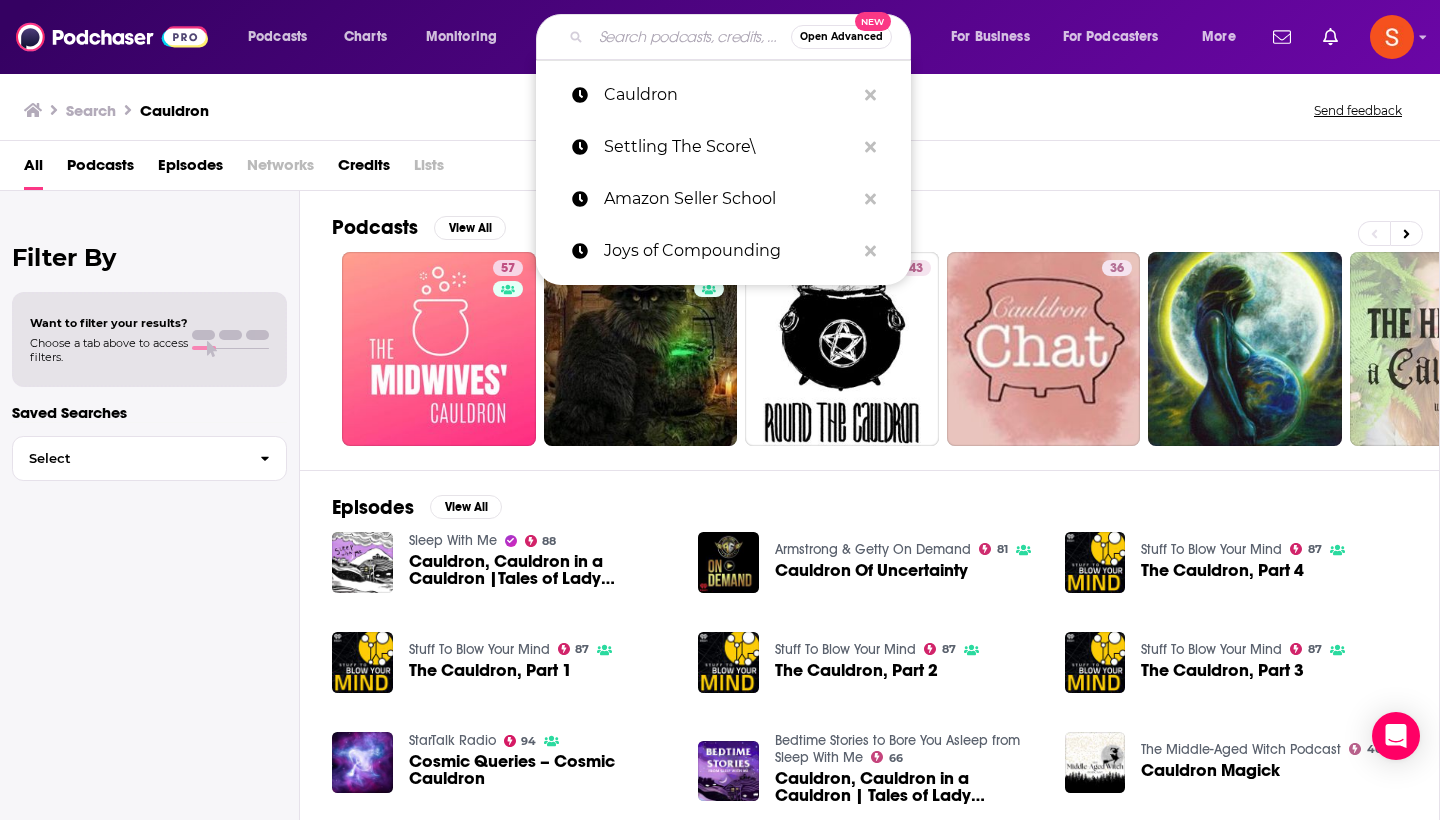 paste on "The Military Millionaire" 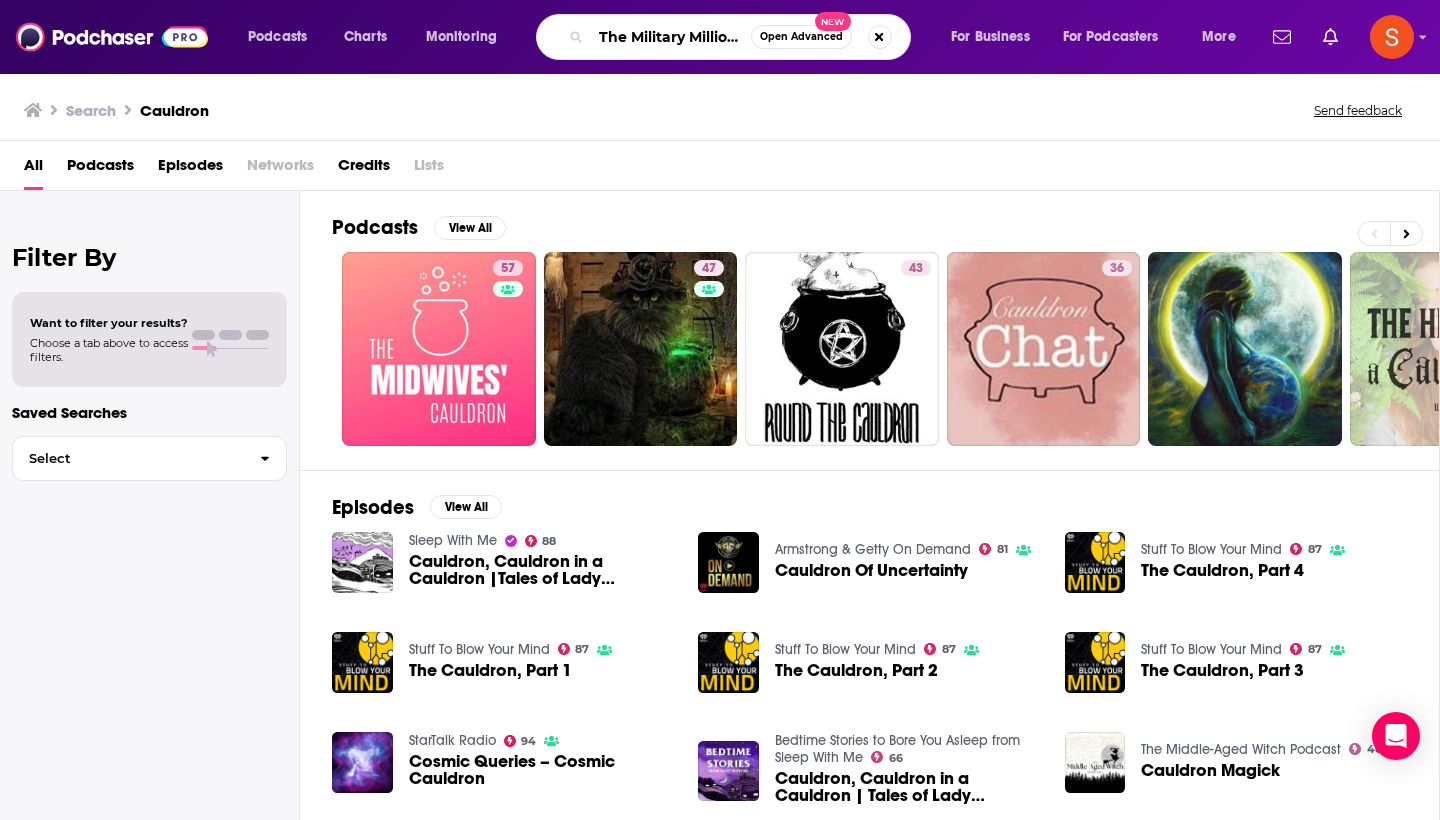 type on "The Military Millionaire" 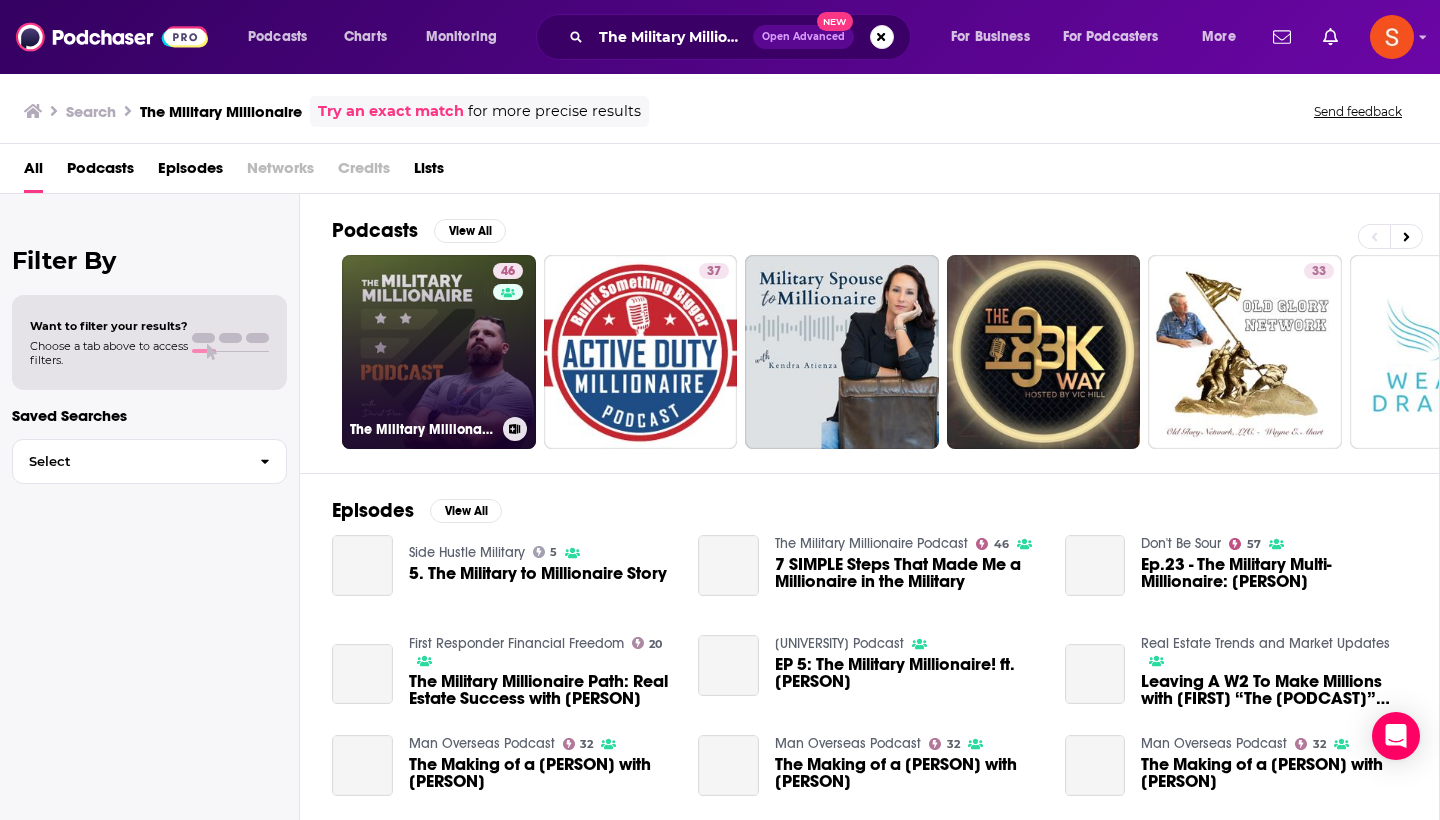 click on "[NUMBER] [PODCAST]" at bounding box center (439, 352) 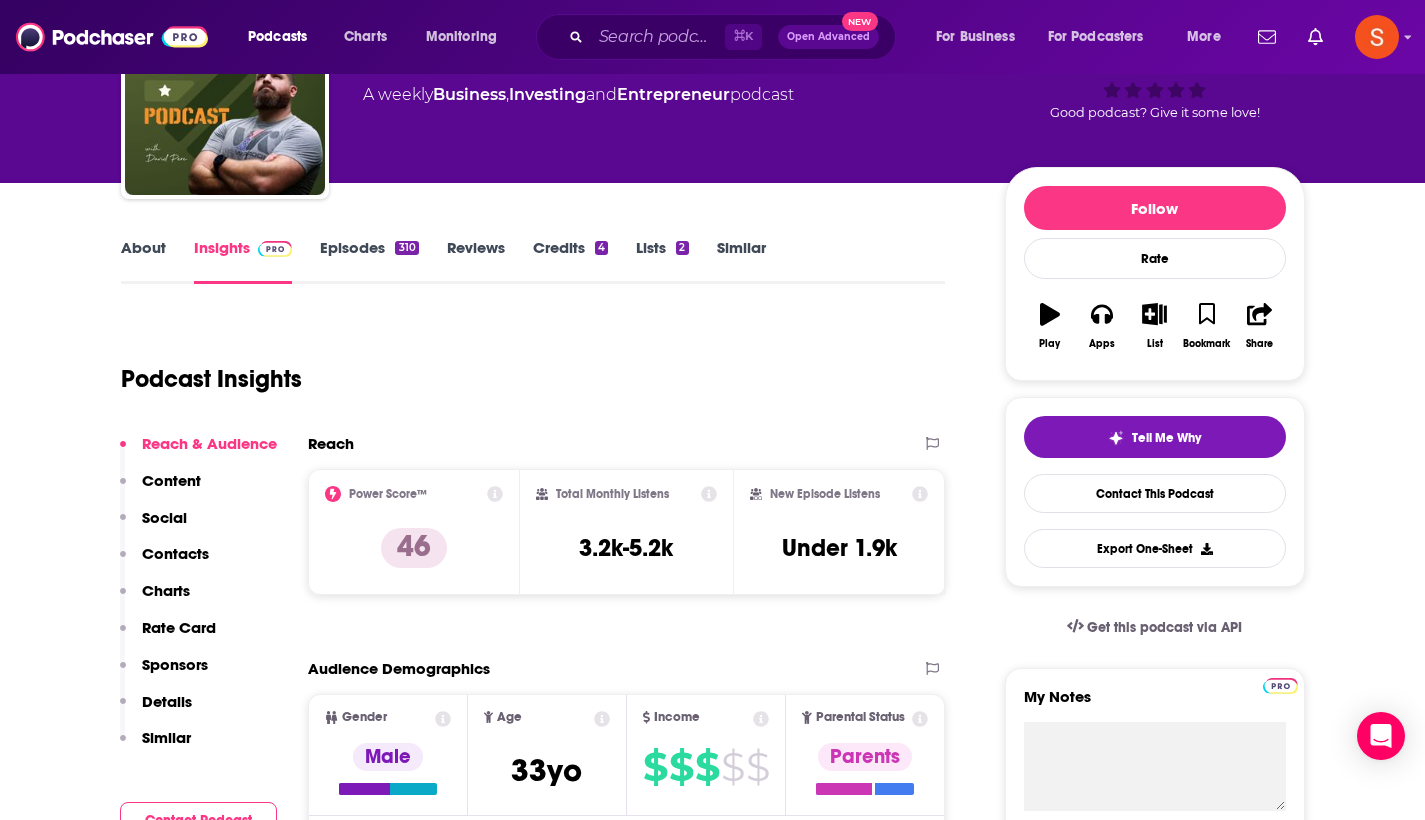 scroll, scrollTop: 157, scrollLeft: 0, axis: vertical 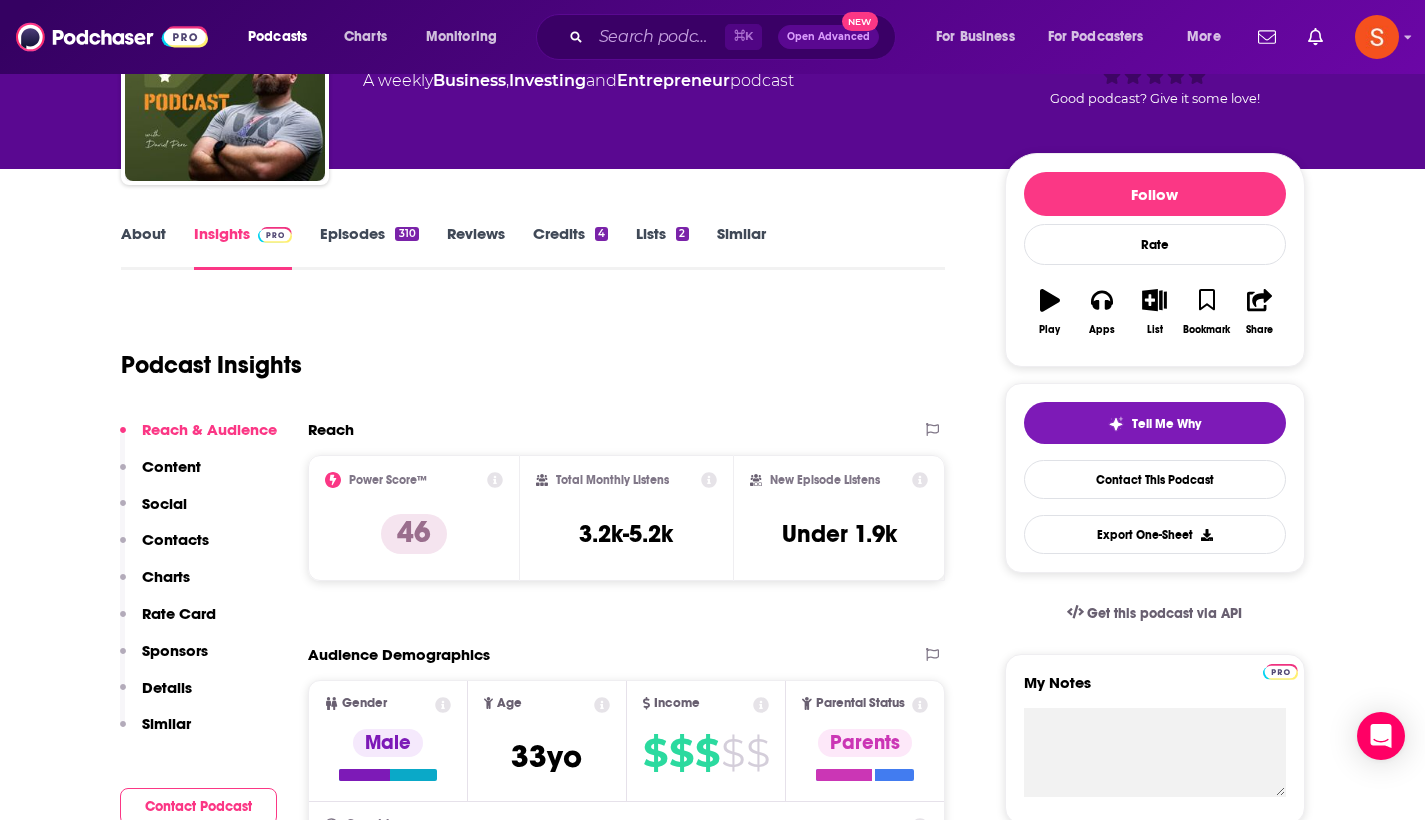 click on "Contacts" at bounding box center [175, 539] 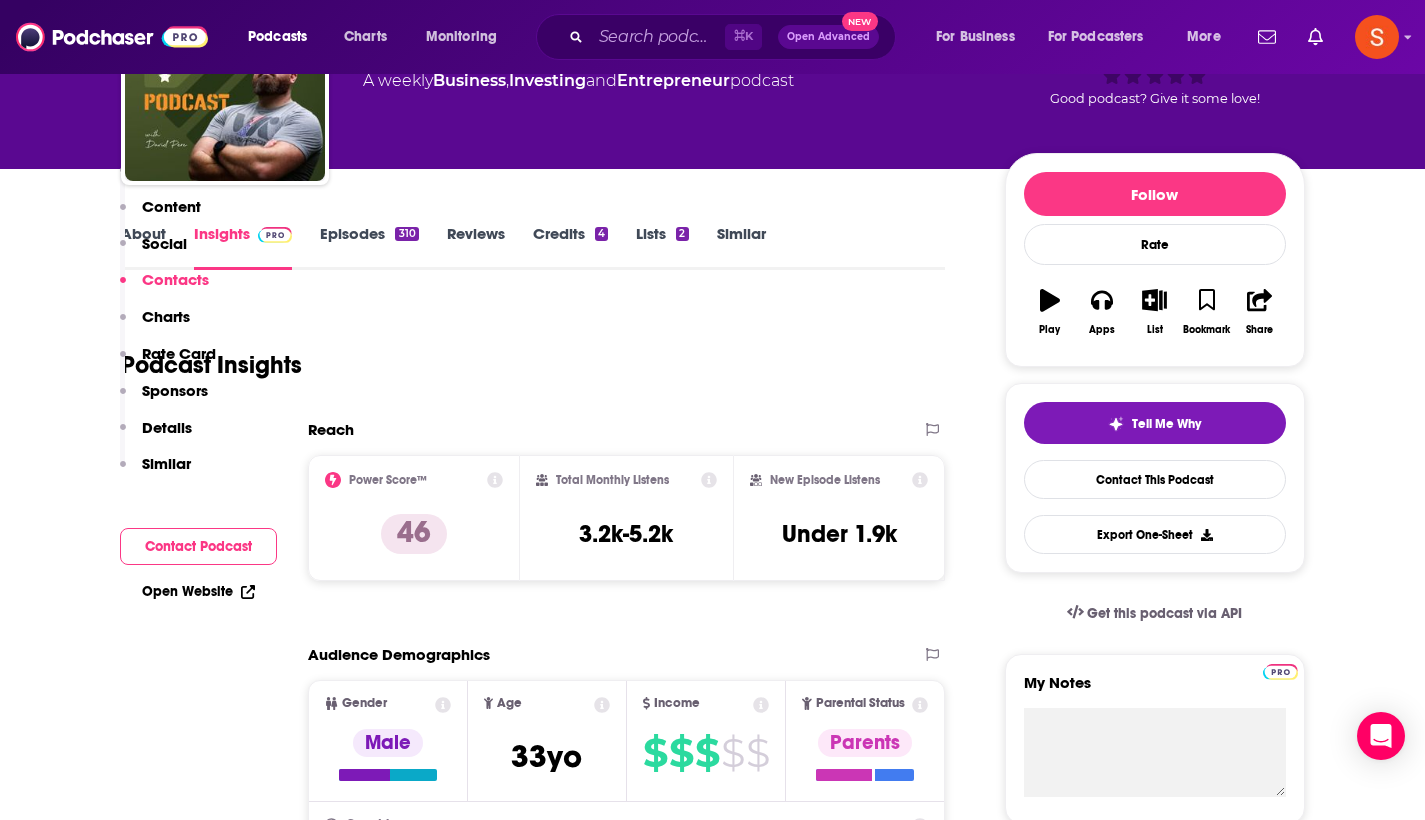 scroll, scrollTop: 1715, scrollLeft: 0, axis: vertical 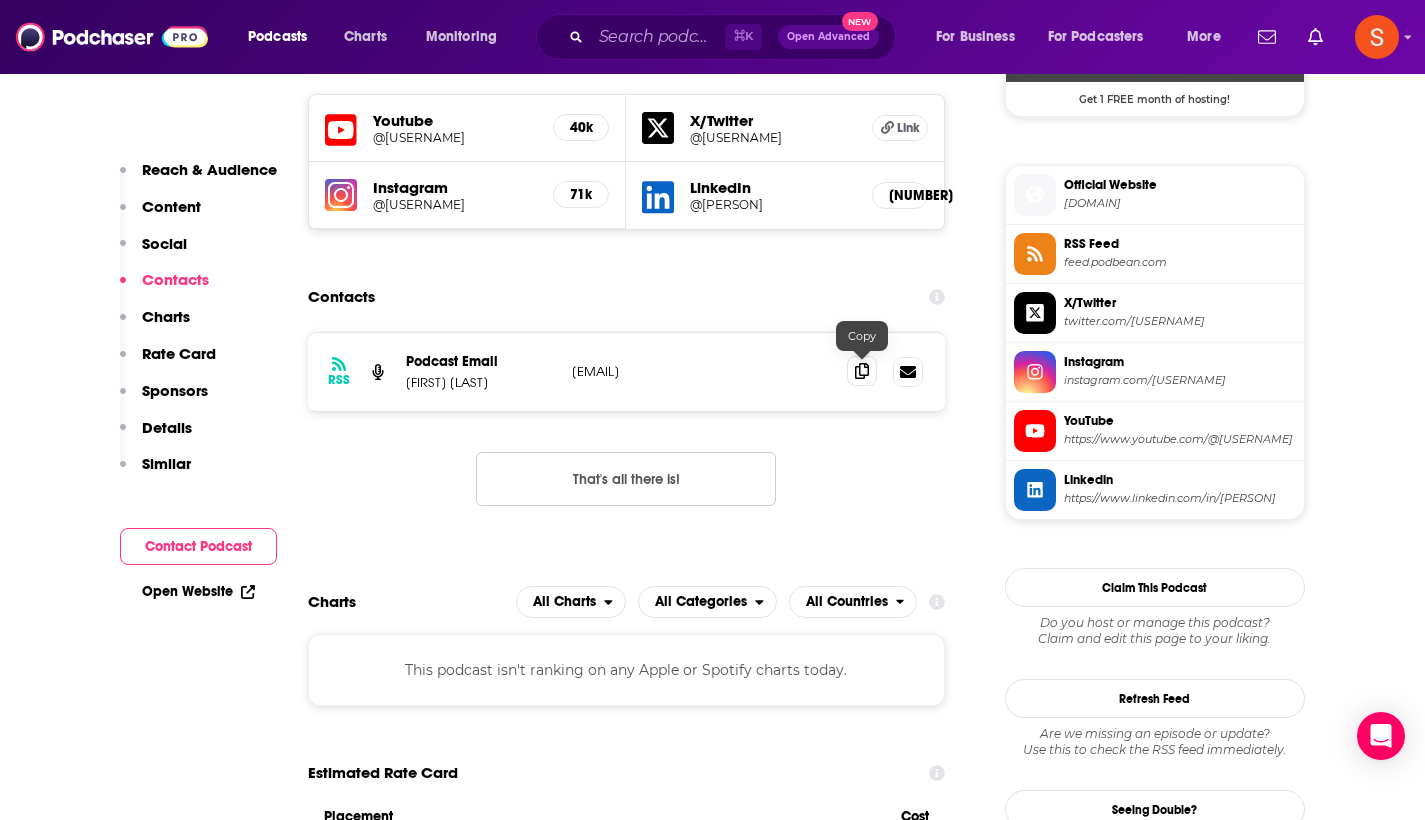 click 